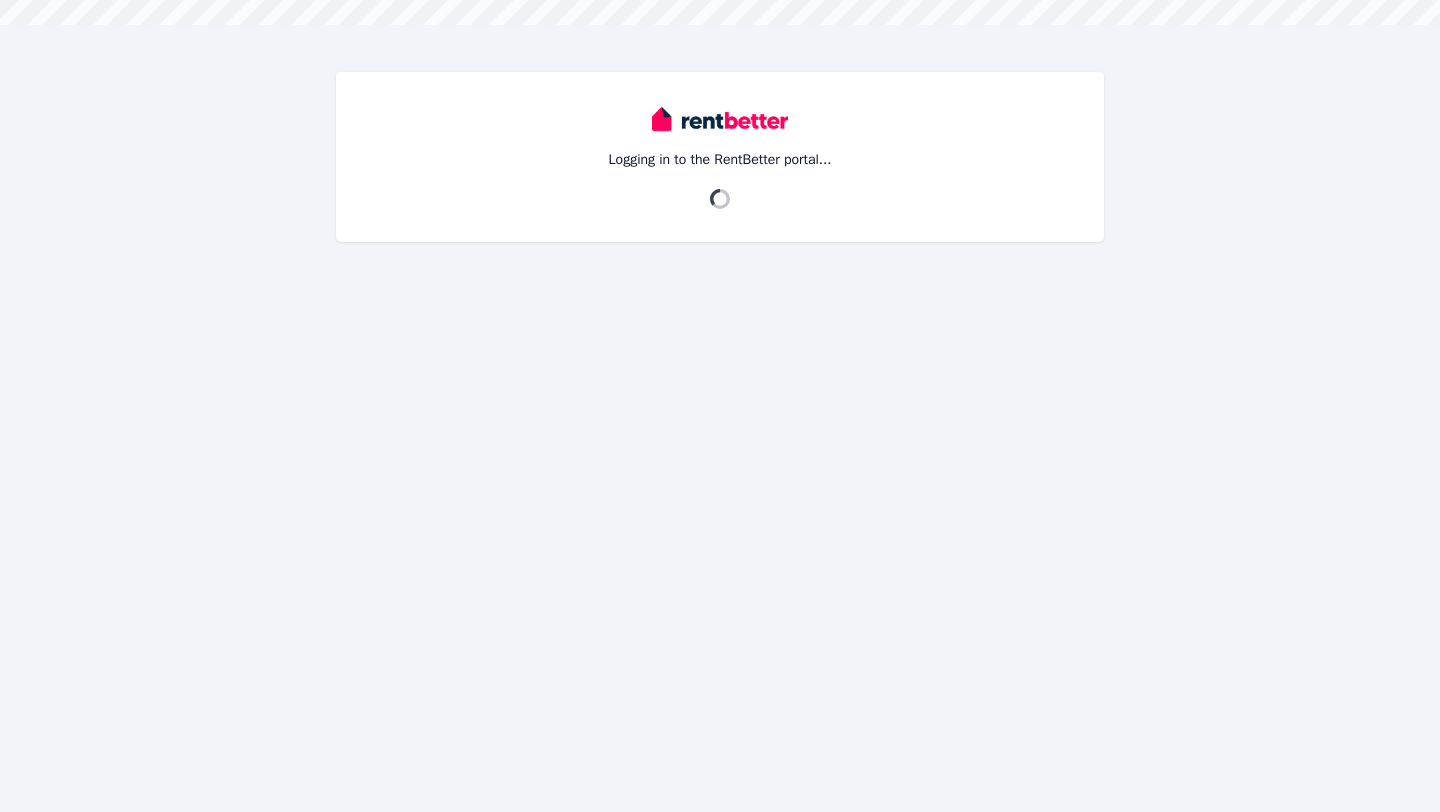 scroll, scrollTop: 0, scrollLeft: 0, axis: both 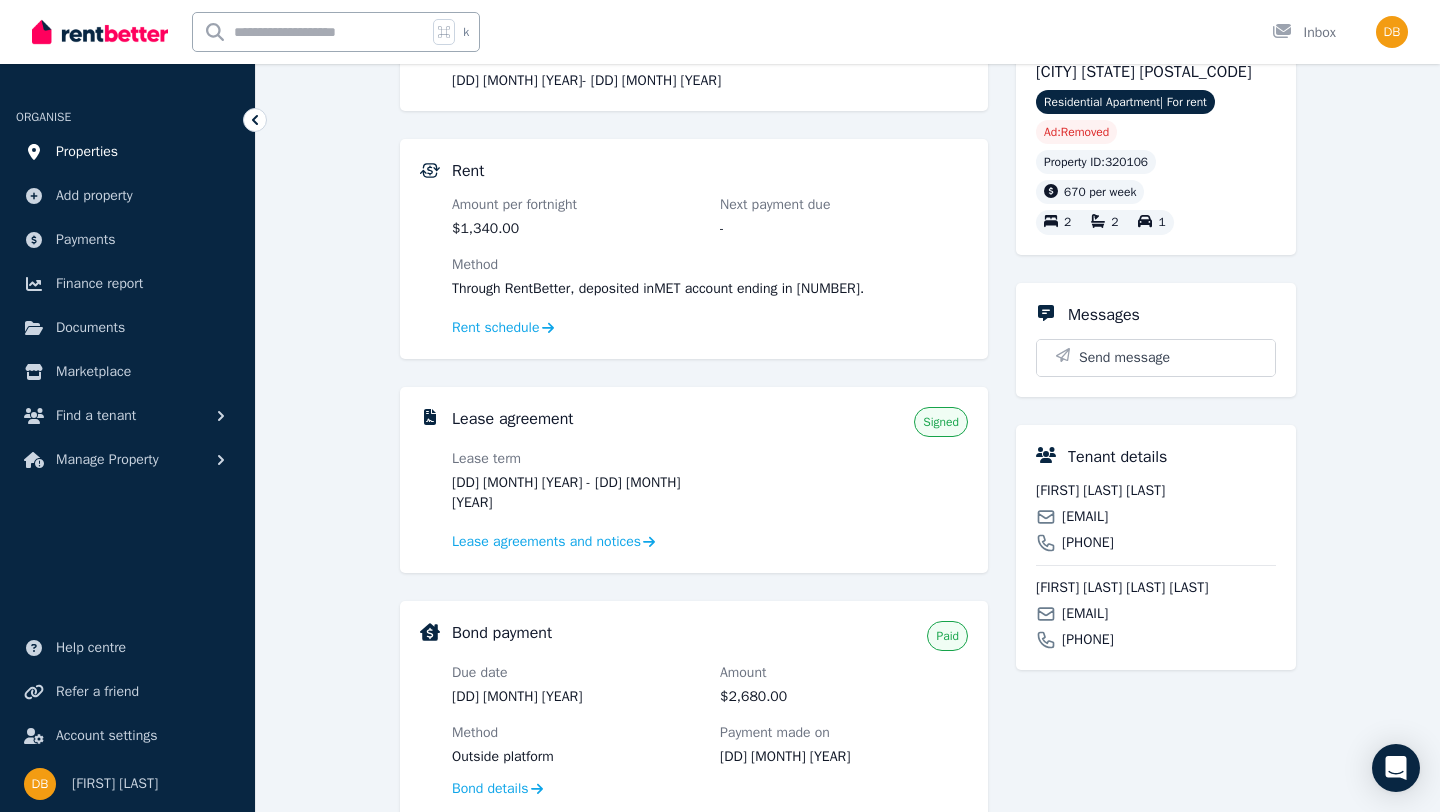 click on "Properties" at bounding box center [87, 152] 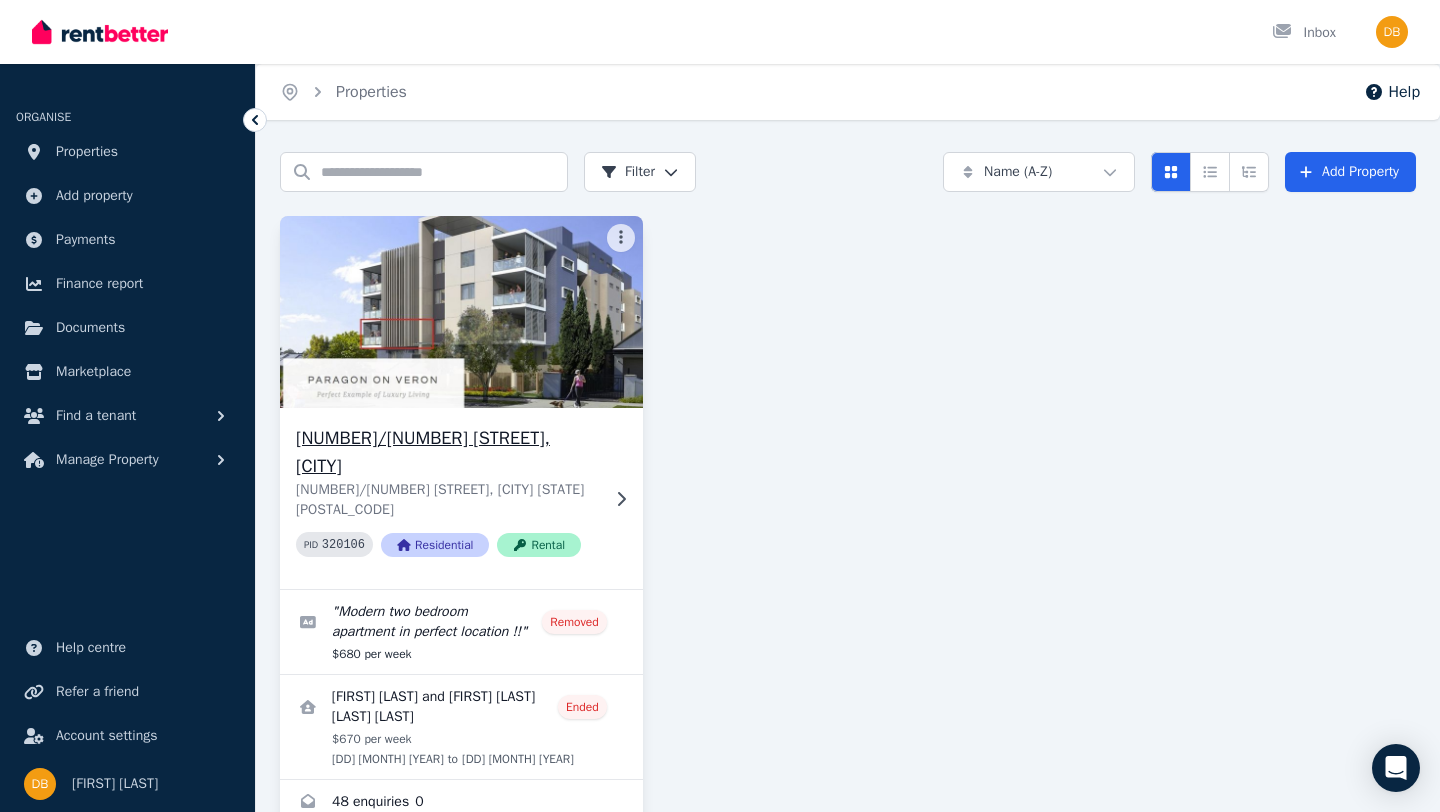 scroll, scrollTop: 112, scrollLeft: 0, axis: vertical 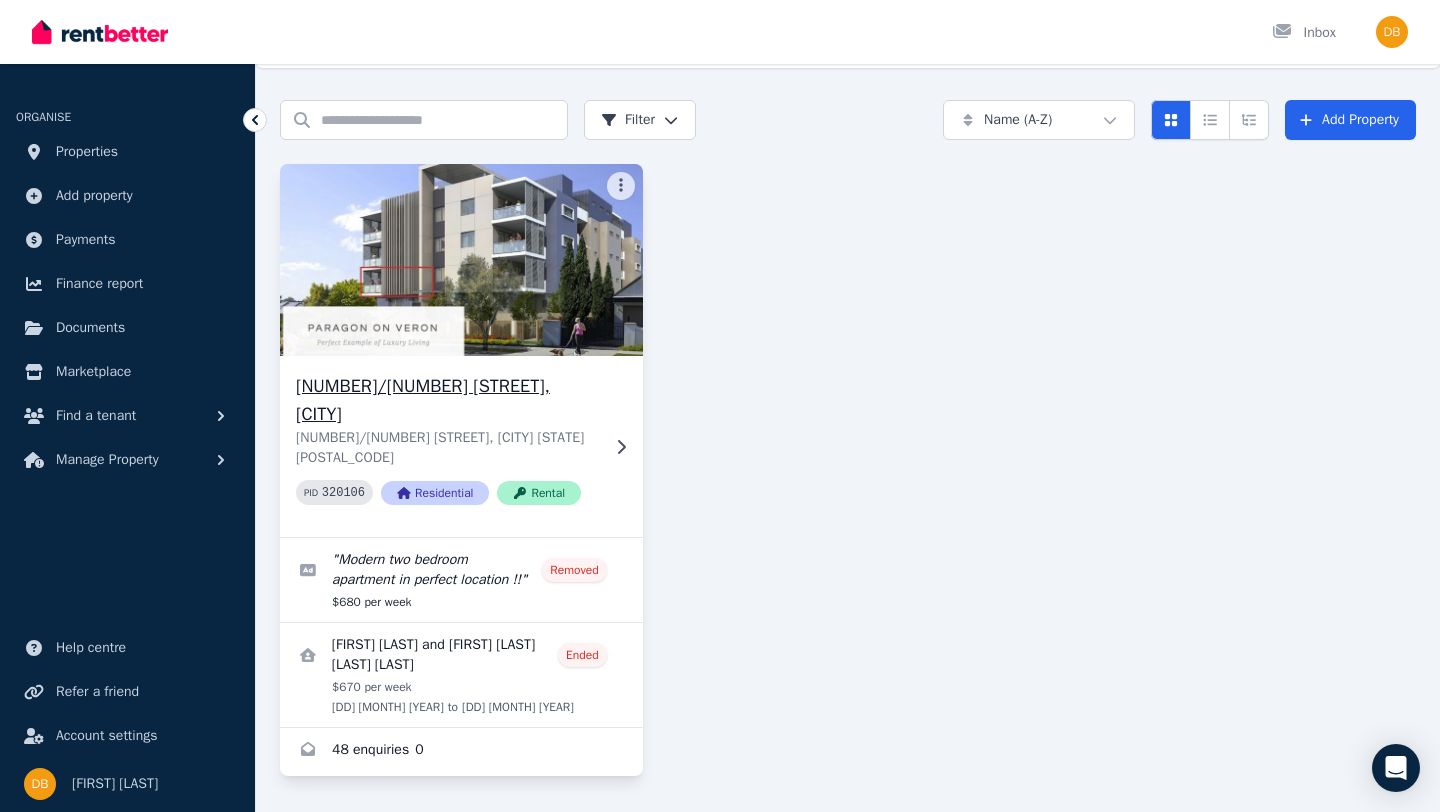 click at bounding box center [461, 260] 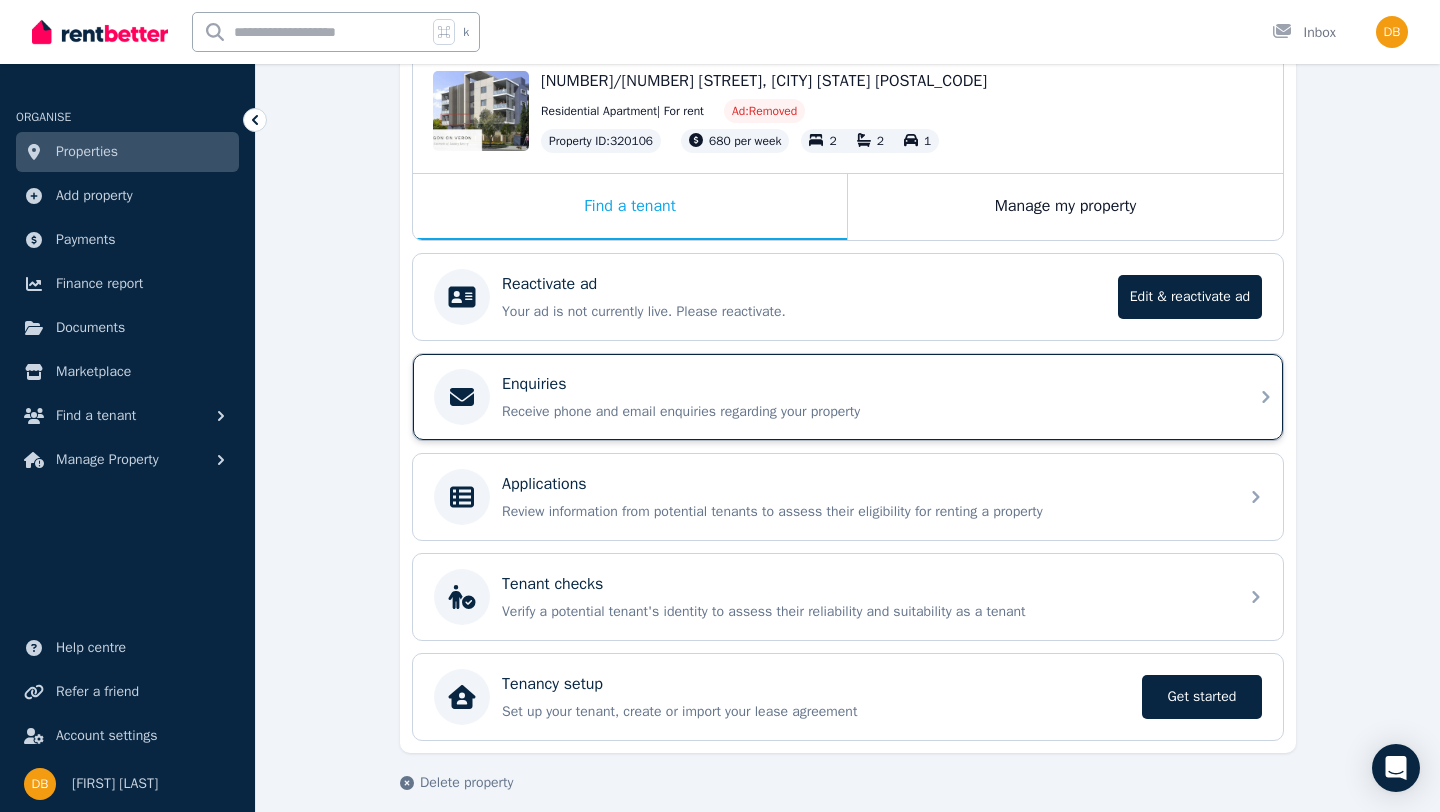 scroll, scrollTop: 239, scrollLeft: 0, axis: vertical 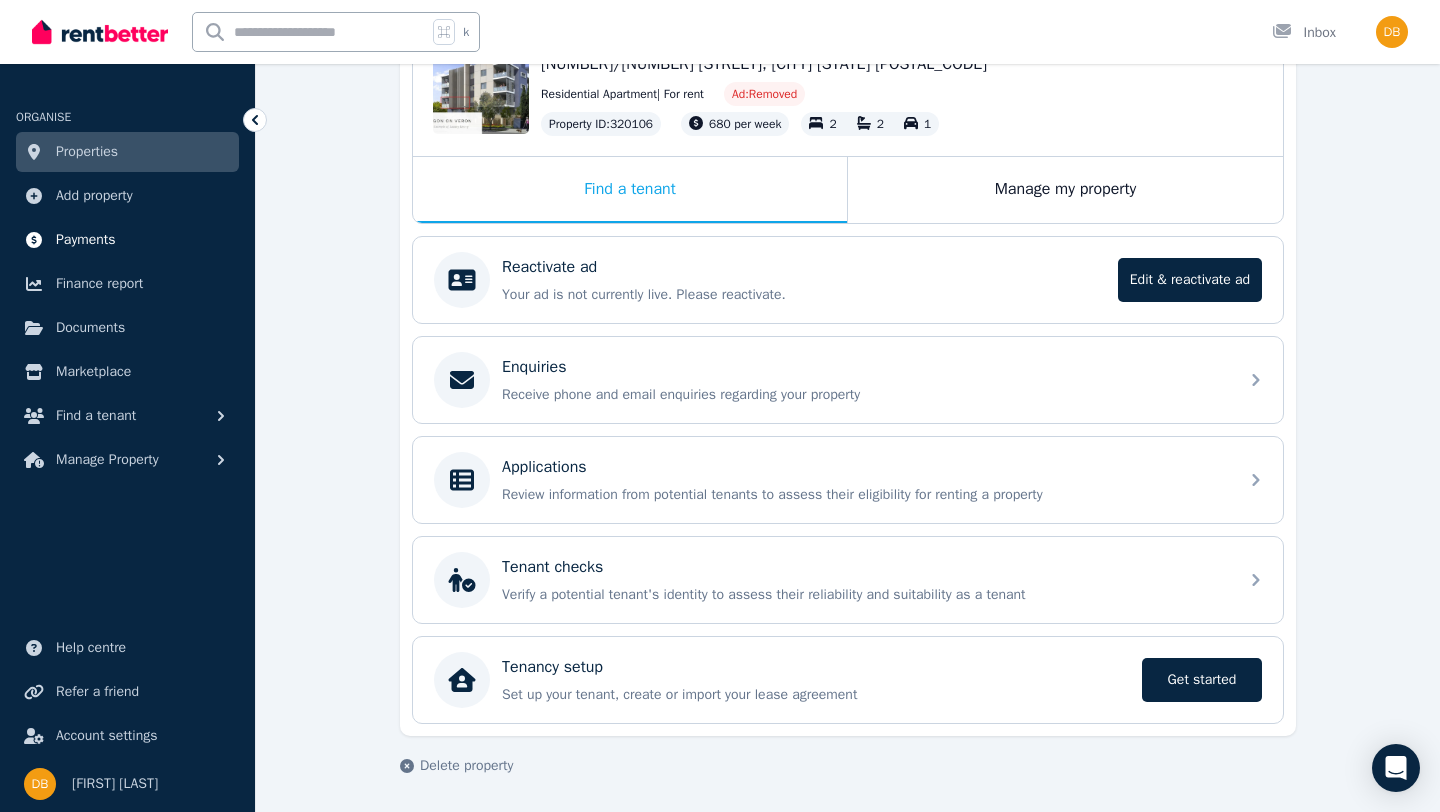 click on "Payments" at bounding box center [86, 240] 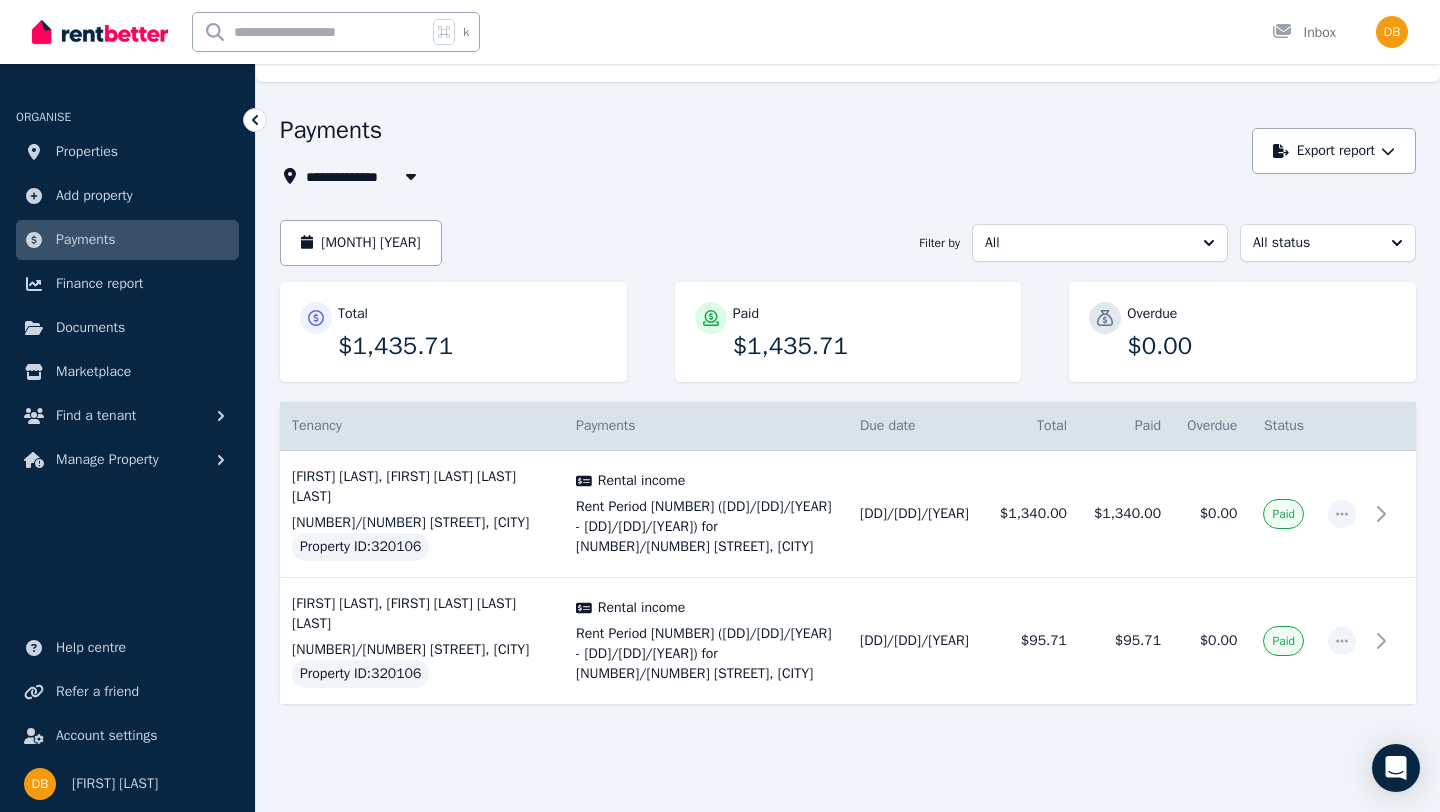scroll, scrollTop: 78, scrollLeft: 0, axis: vertical 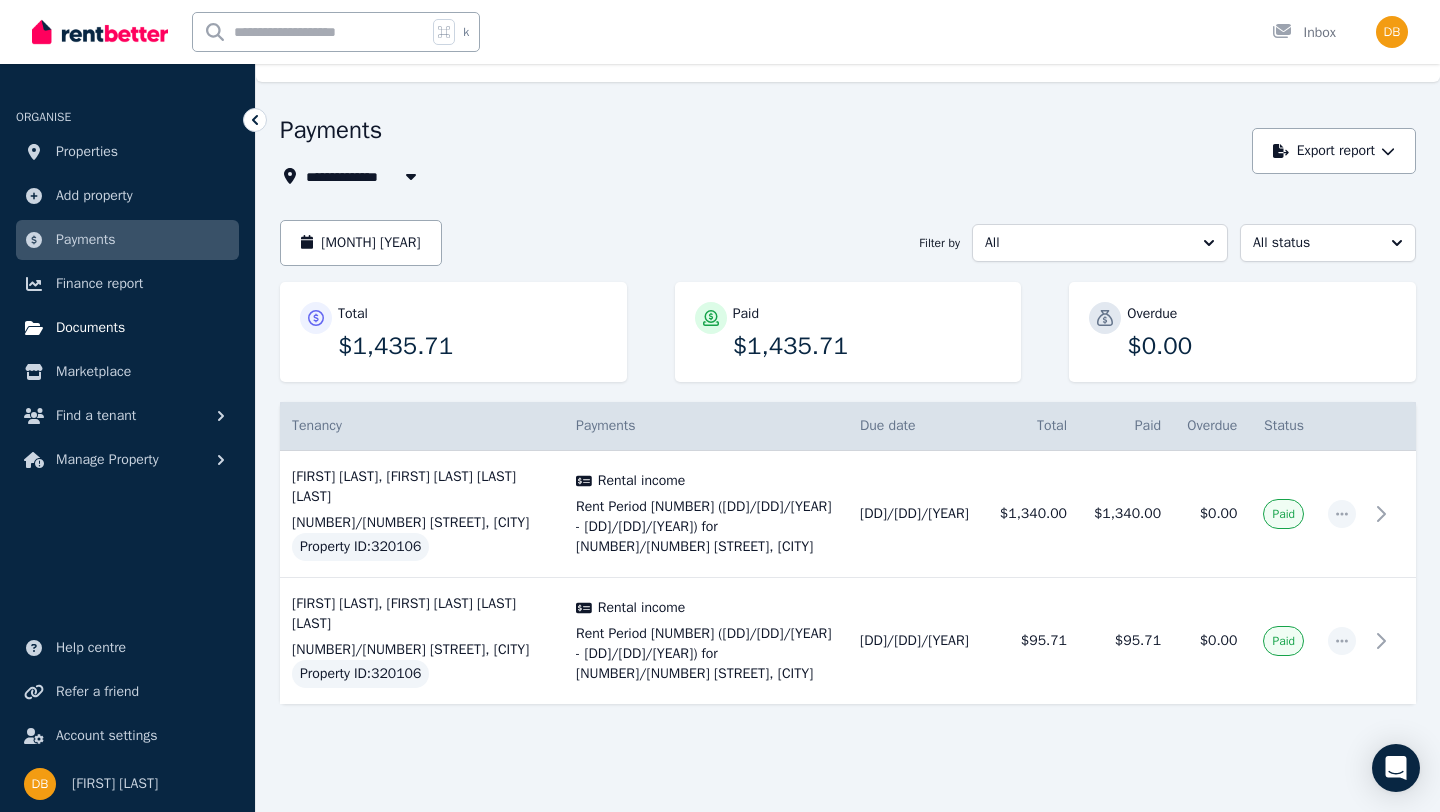 click on "Documents" at bounding box center (90, 328) 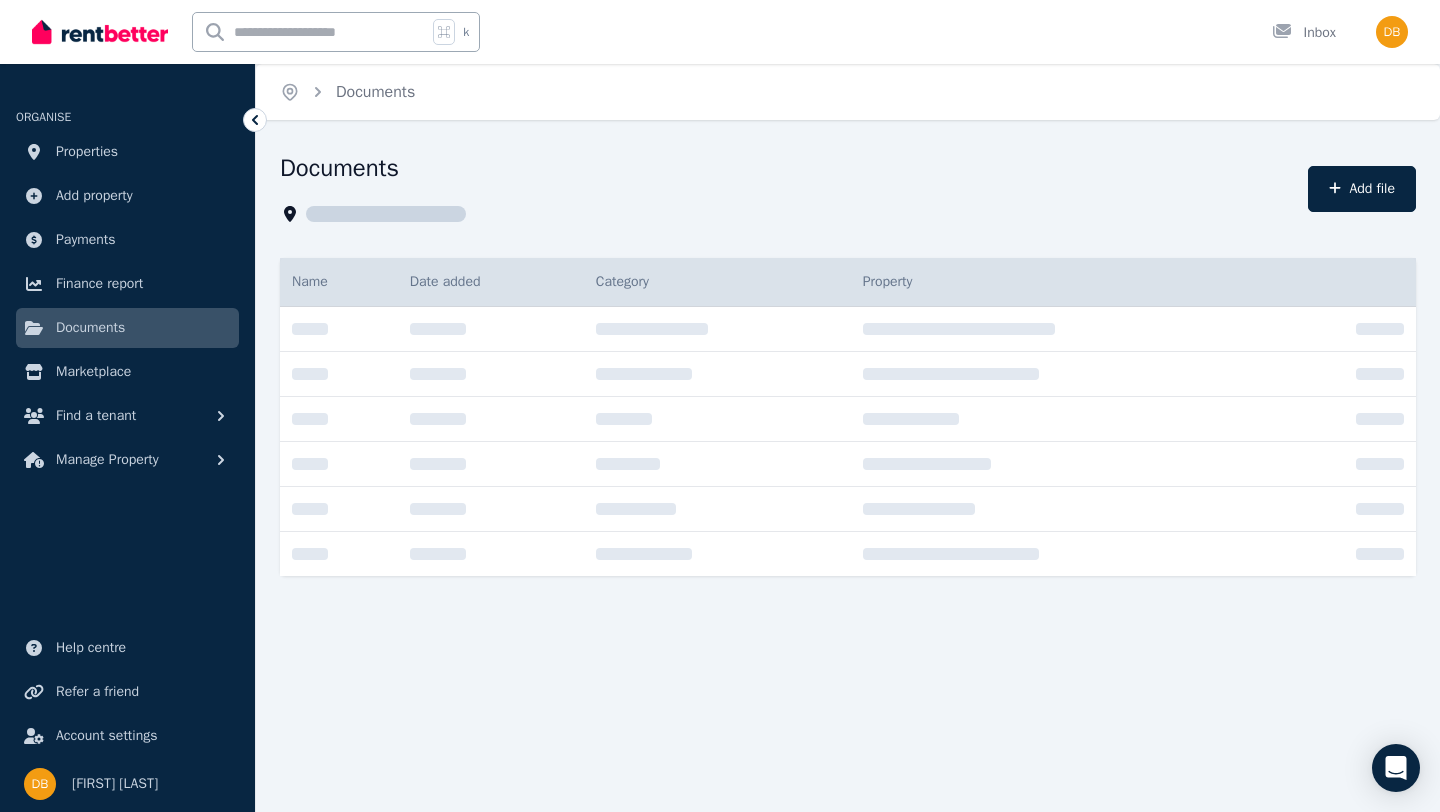 scroll, scrollTop: 0, scrollLeft: 0, axis: both 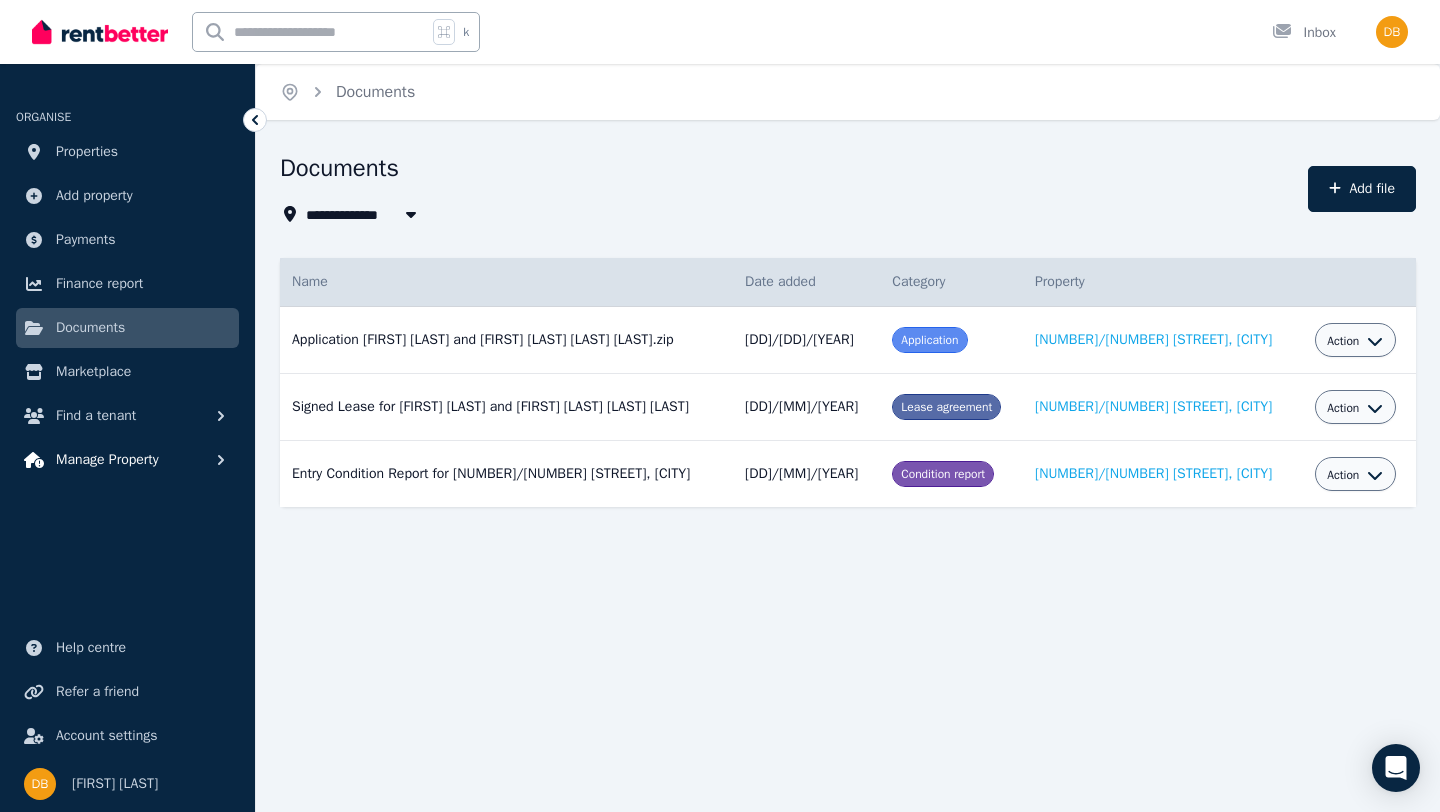 click on "Manage Property" at bounding box center [107, 460] 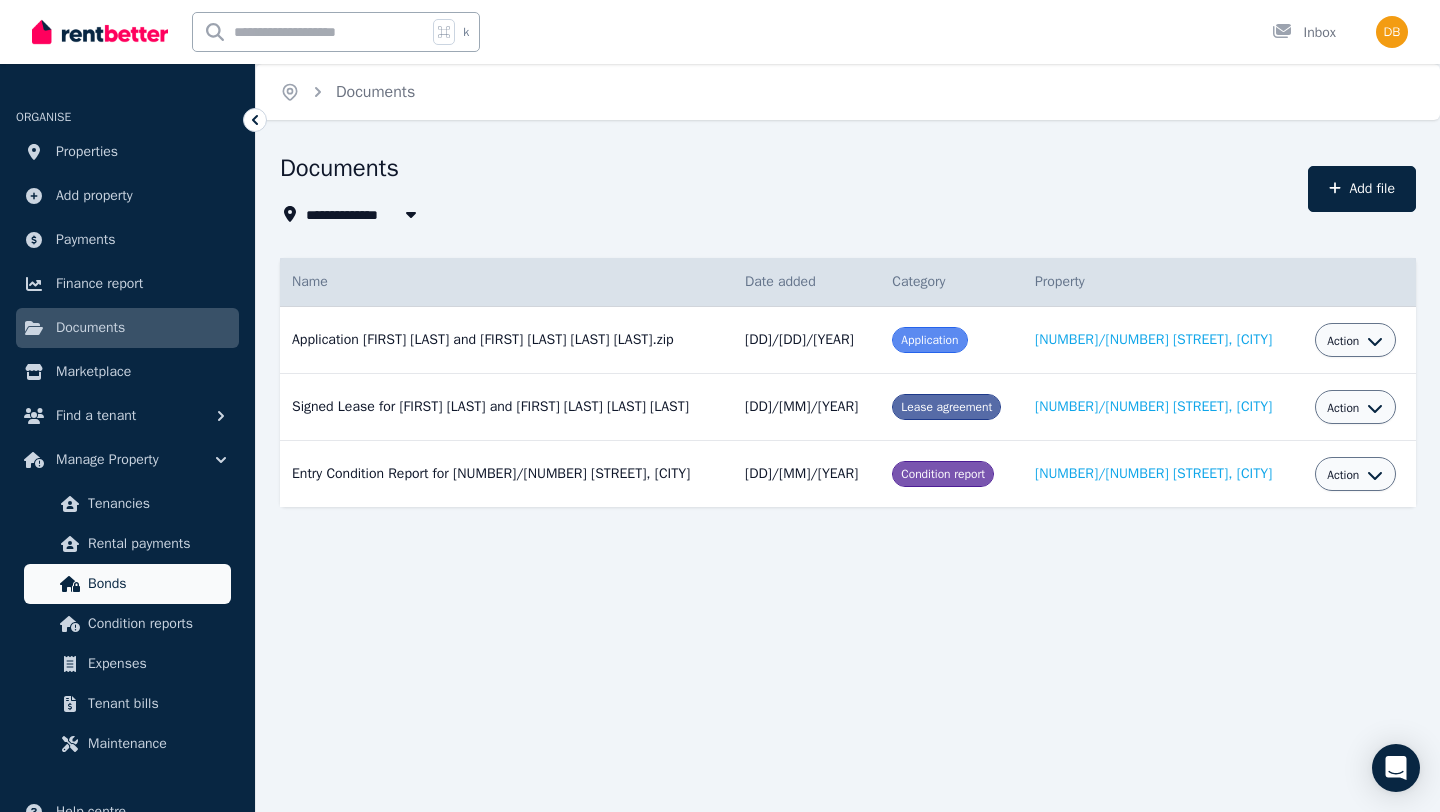 click on "Bonds" at bounding box center [155, 584] 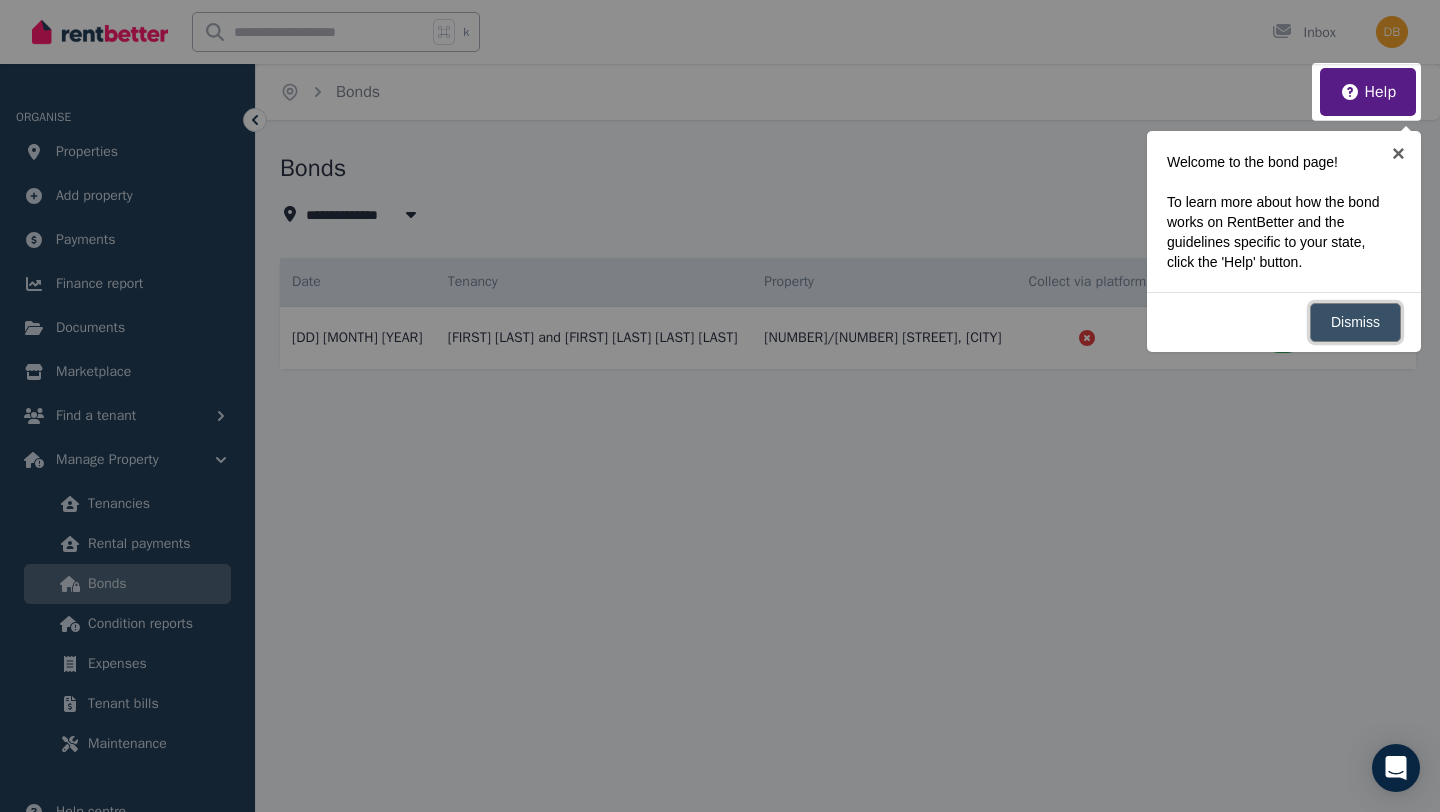 click on "Dismiss" at bounding box center (1355, 322) 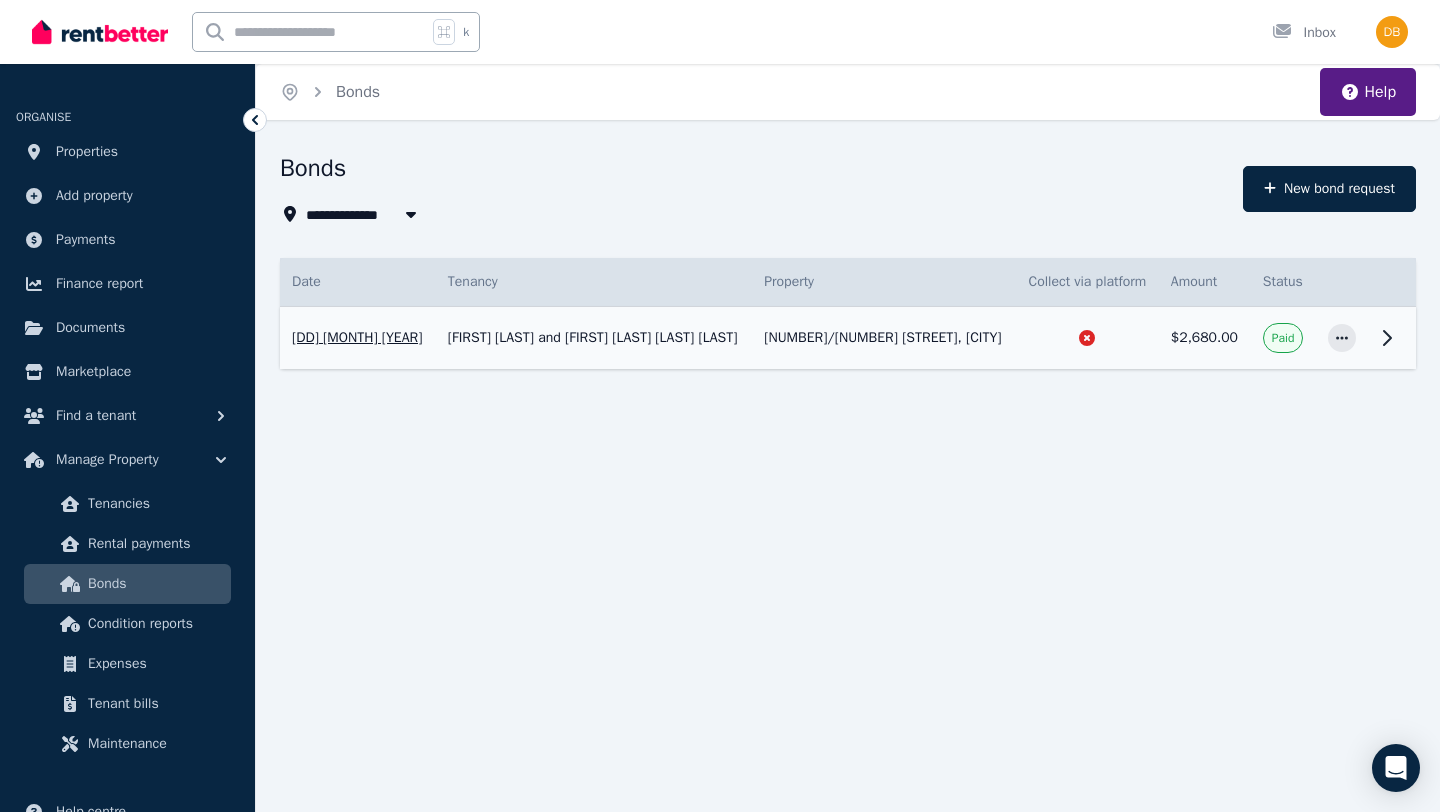 click on "[NUMBER]/[NUMBER] [STREET], [CITY]" at bounding box center [884, 338] 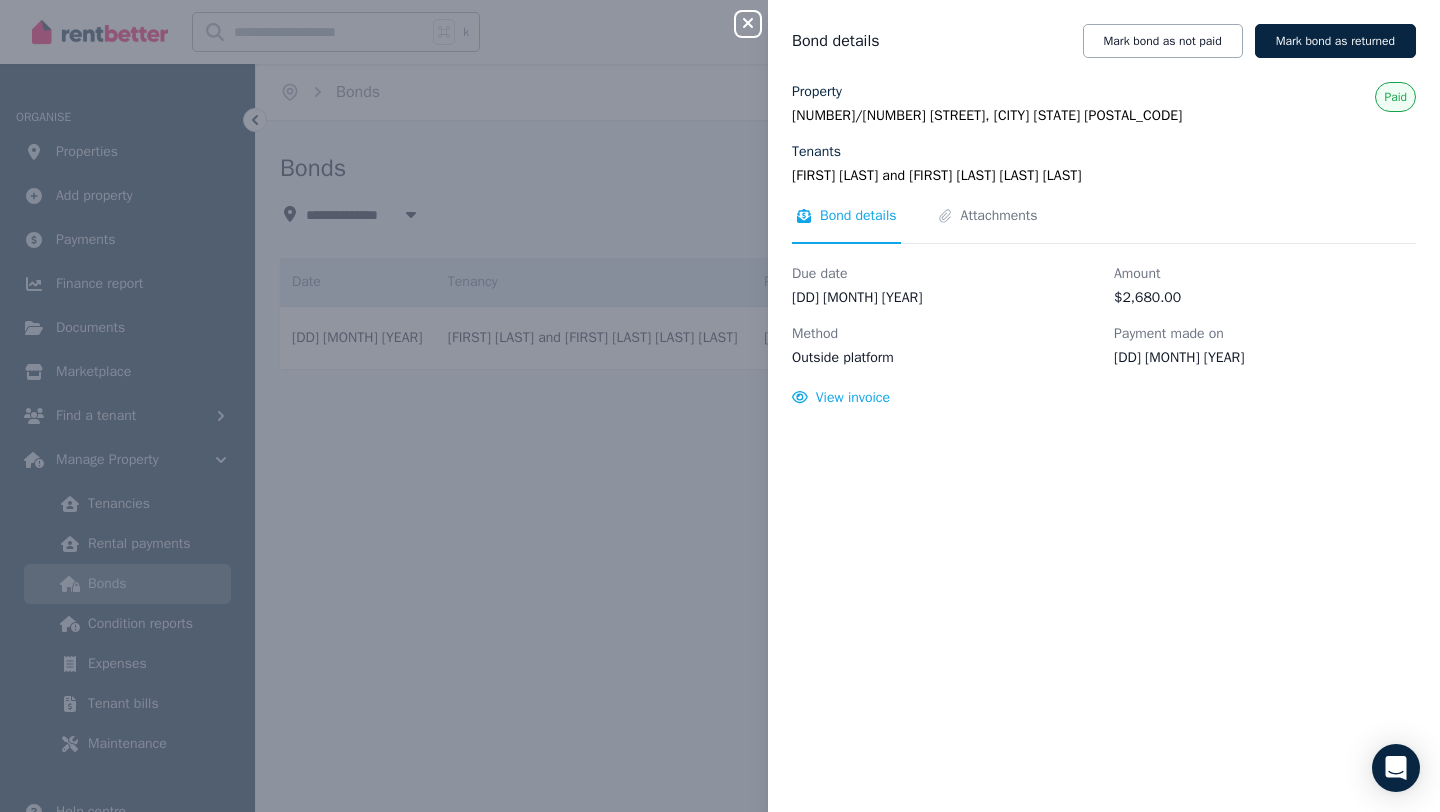 click on "Property [NUMBER]/[NUMBER] [STREET], [CITY] [STATE] [POSTAL_CODE] Tenants [FIRST] [LAST] and [FIRST] [LAST] [LAST] [LAST] Paid Bond details Attachments Due date [DD] [MONTH] [YEAR] Amount Method Outside platform Payment made on [DD] [MONTH] [YEAR] View invoice" at bounding box center [1104, 435] 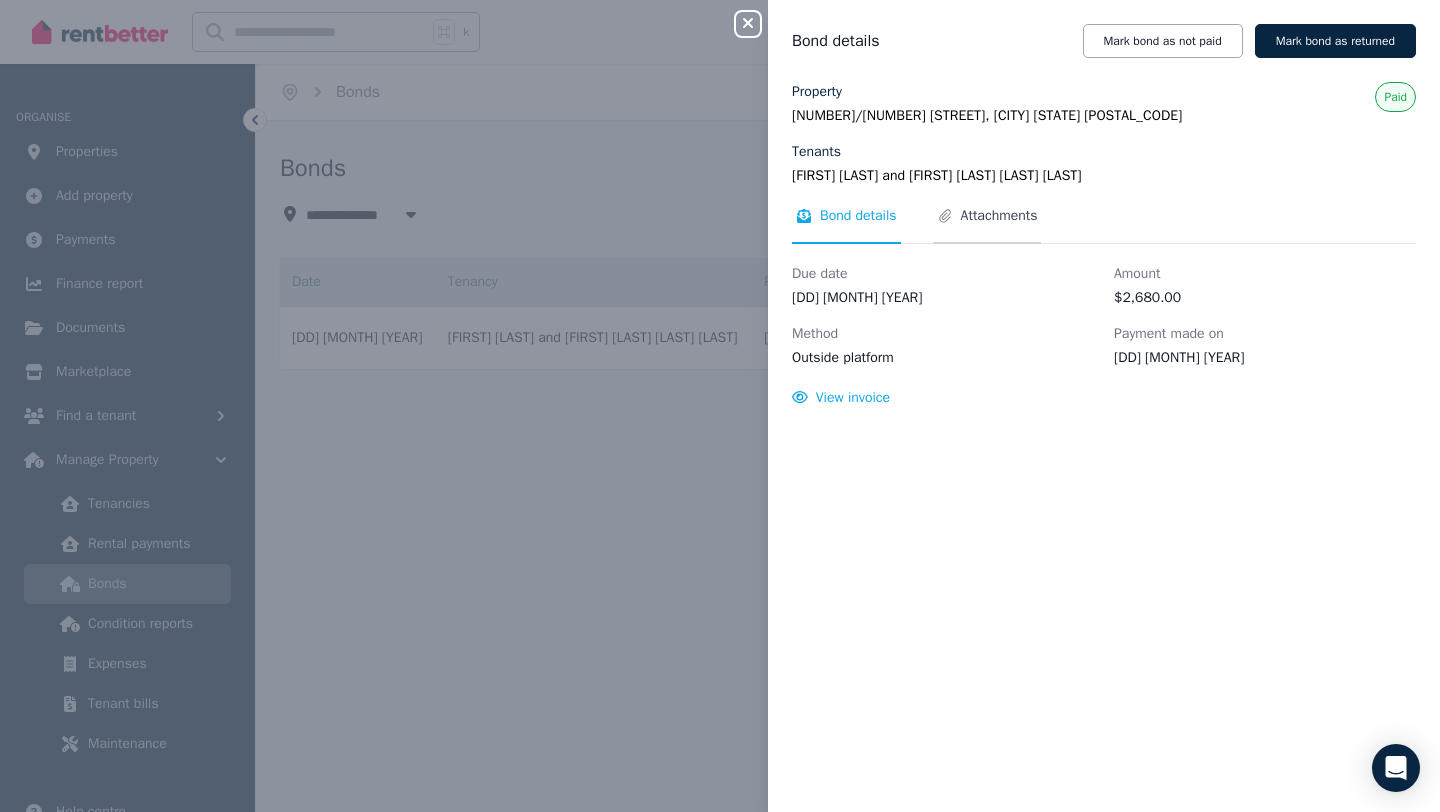 click on "Attachments" at bounding box center [999, 216] 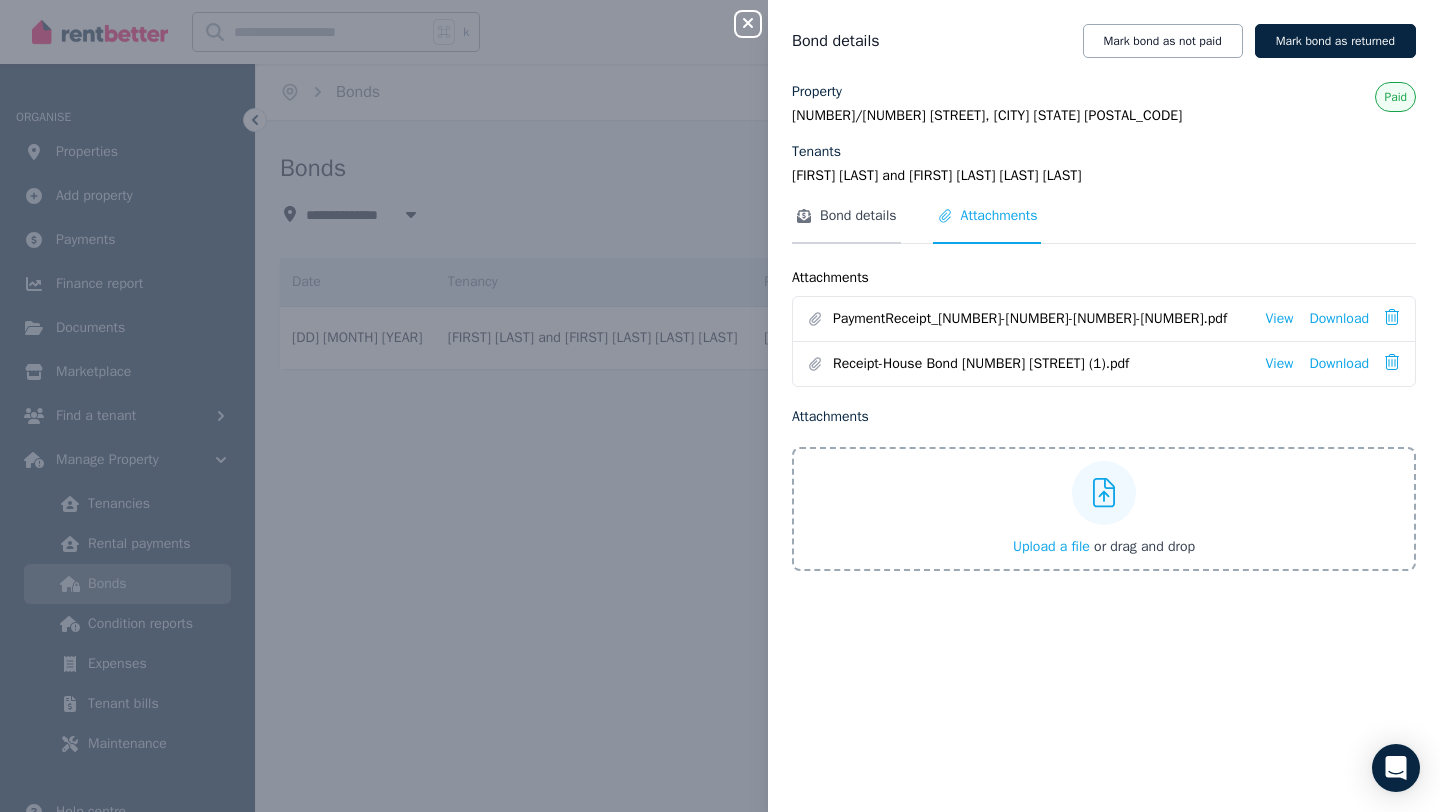 click on "Bond details" at bounding box center [858, 216] 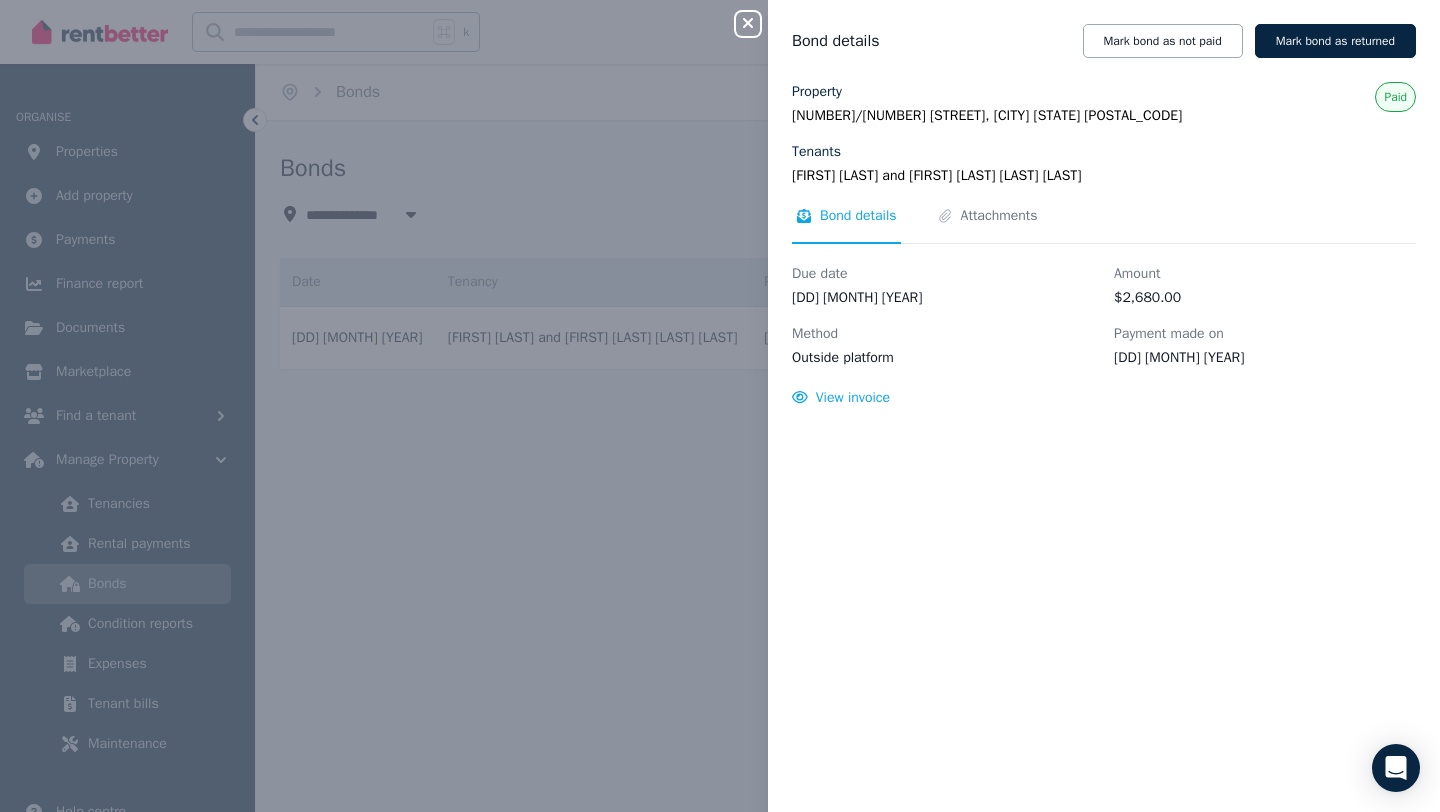 click 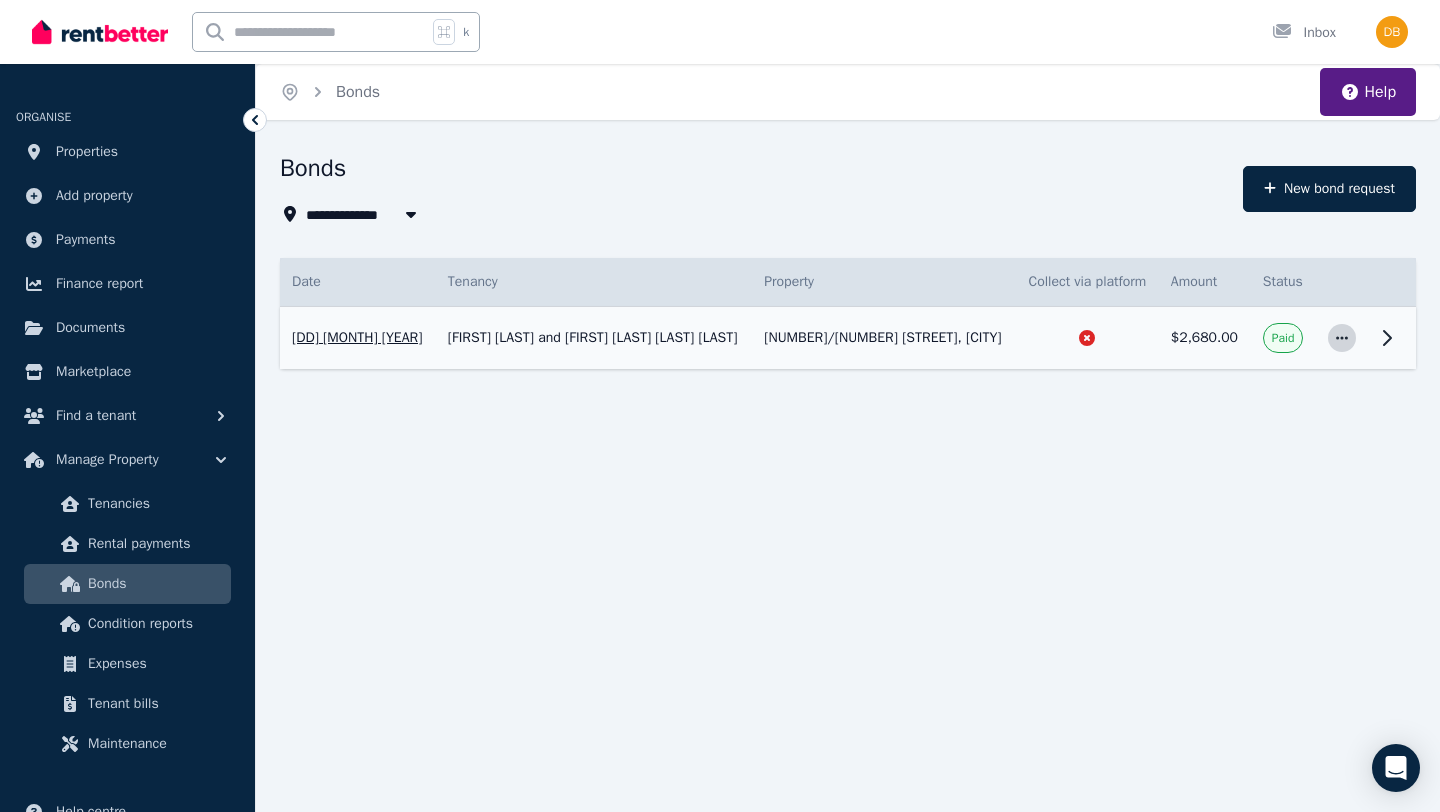 click 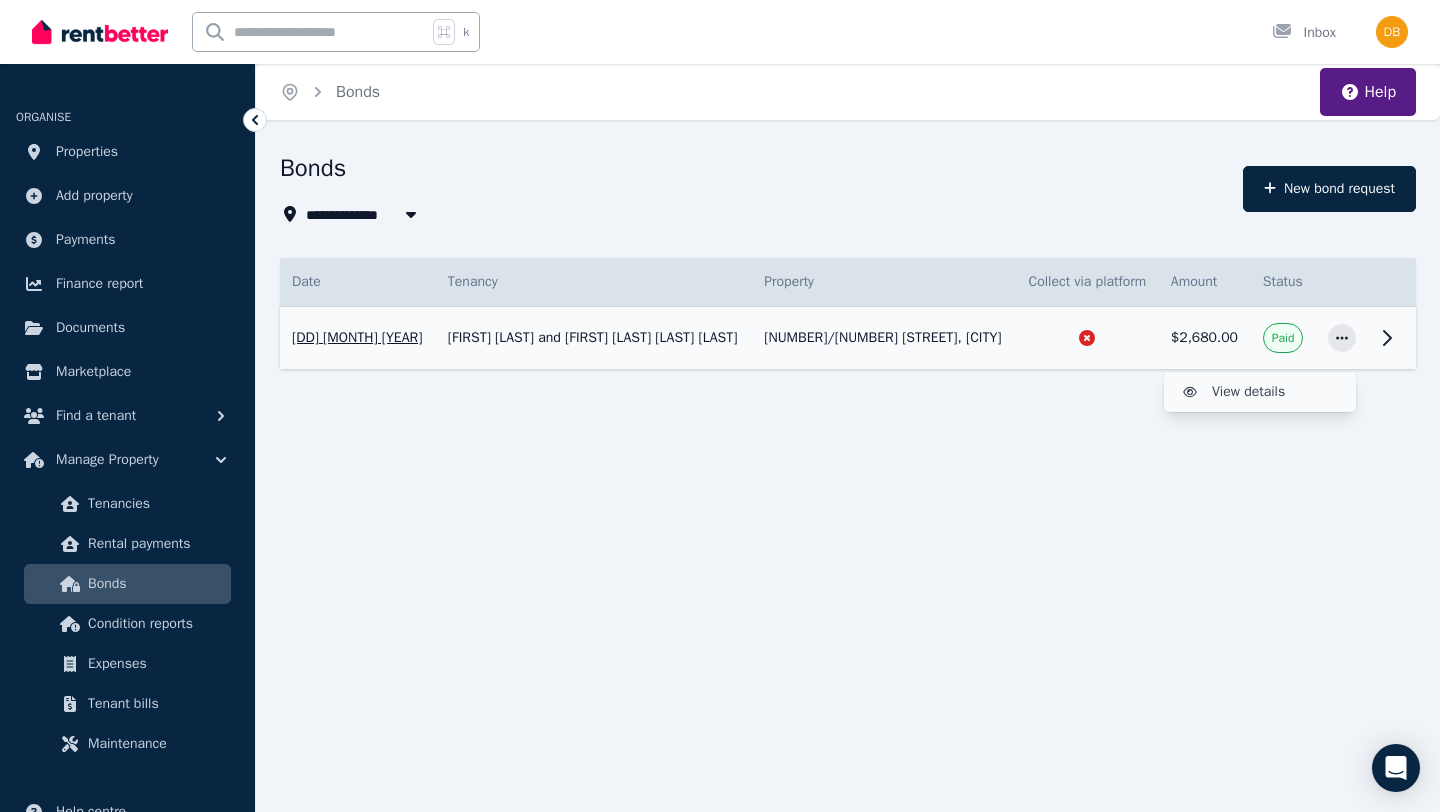 click on "View details" at bounding box center (1260, 392) 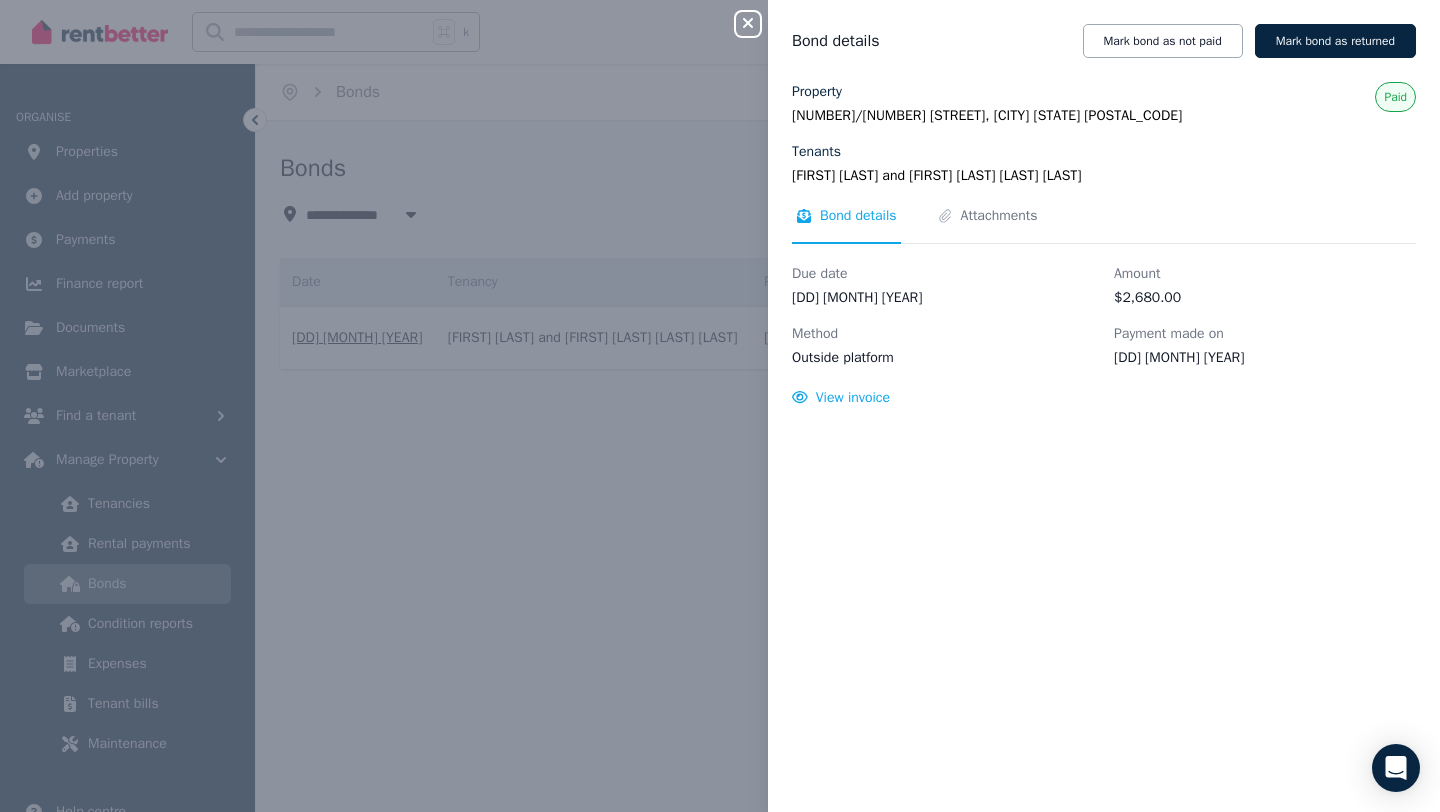 click 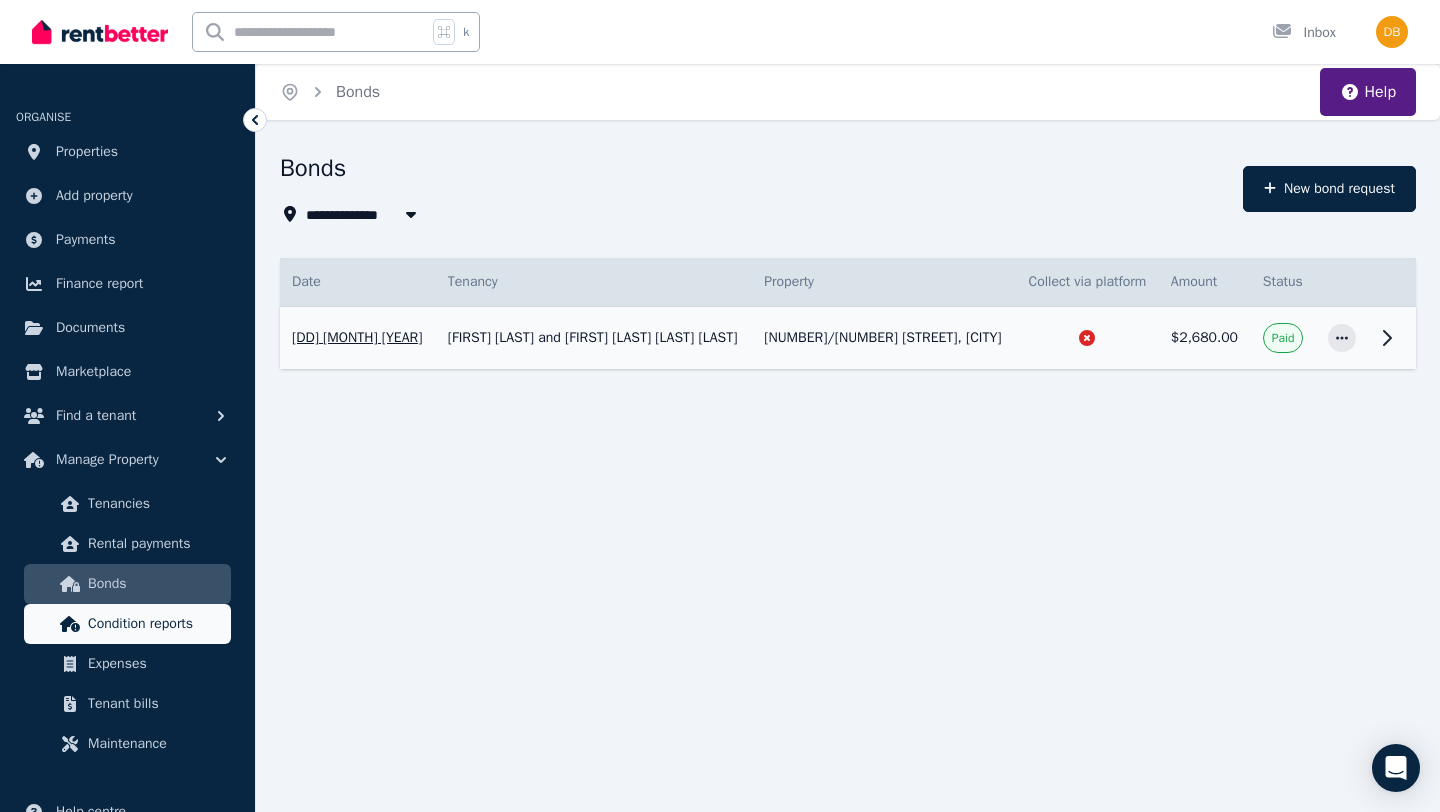 click on "Condition reports" at bounding box center (155, 624) 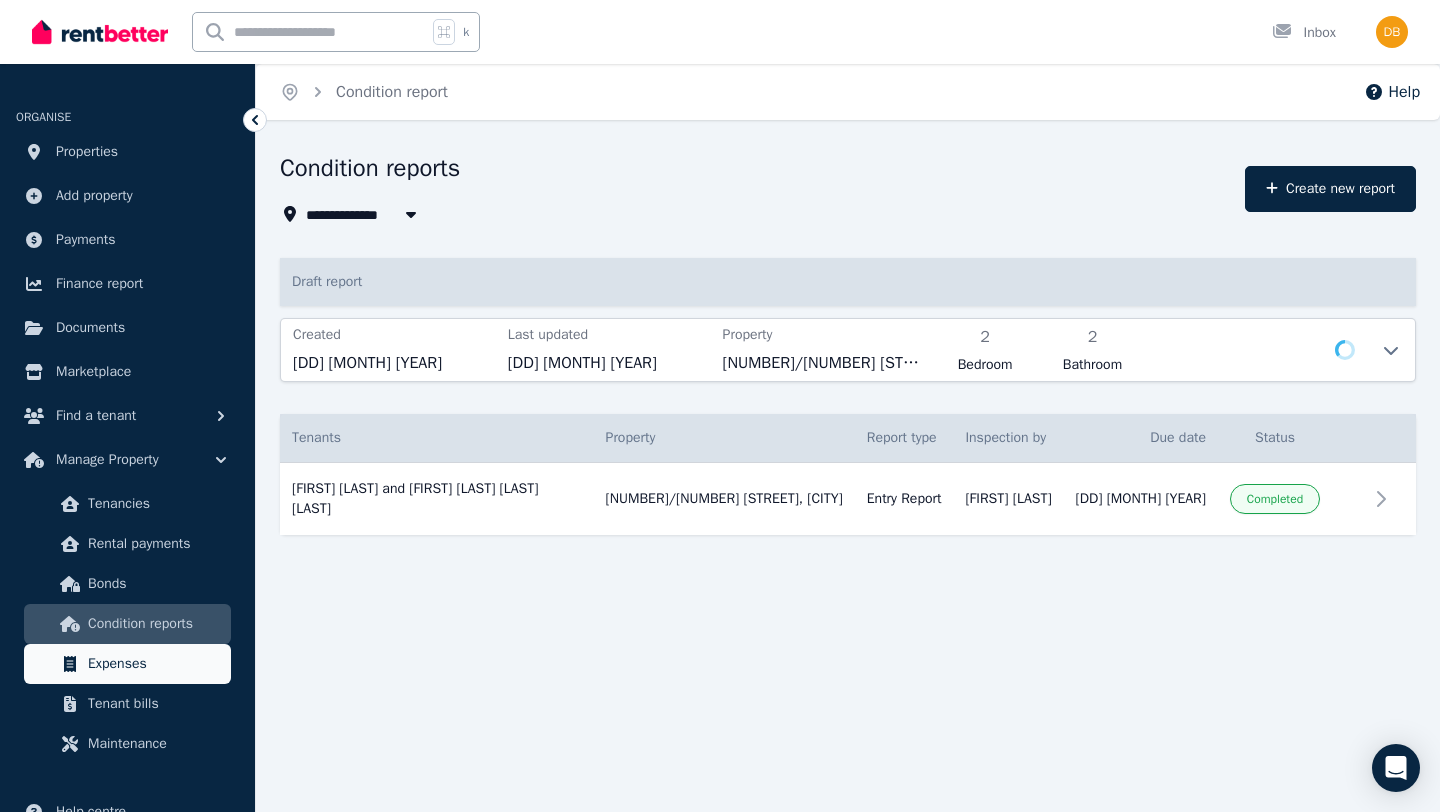 click on "Expenses" at bounding box center [127, 664] 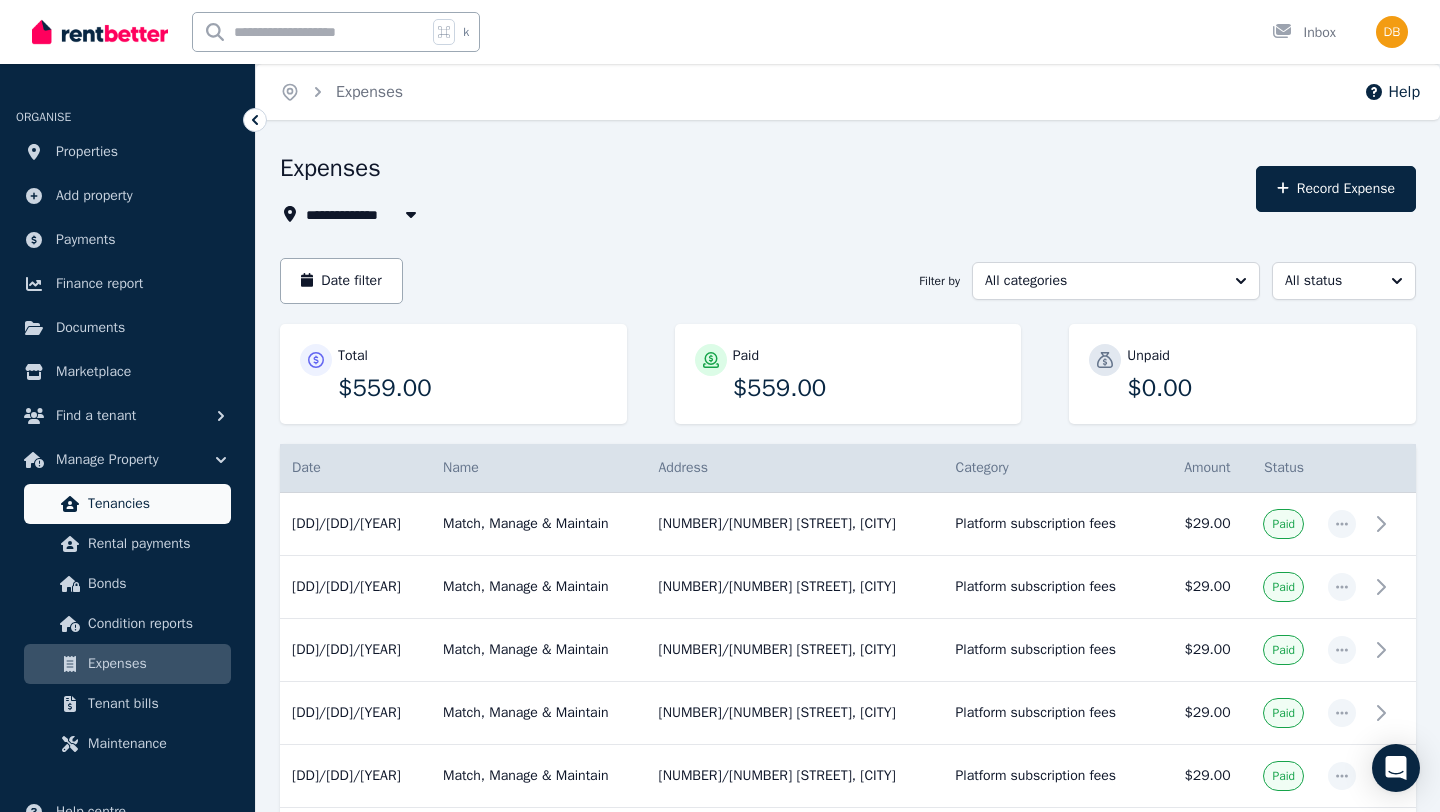 click on "Tenancies" at bounding box center [155, 504] 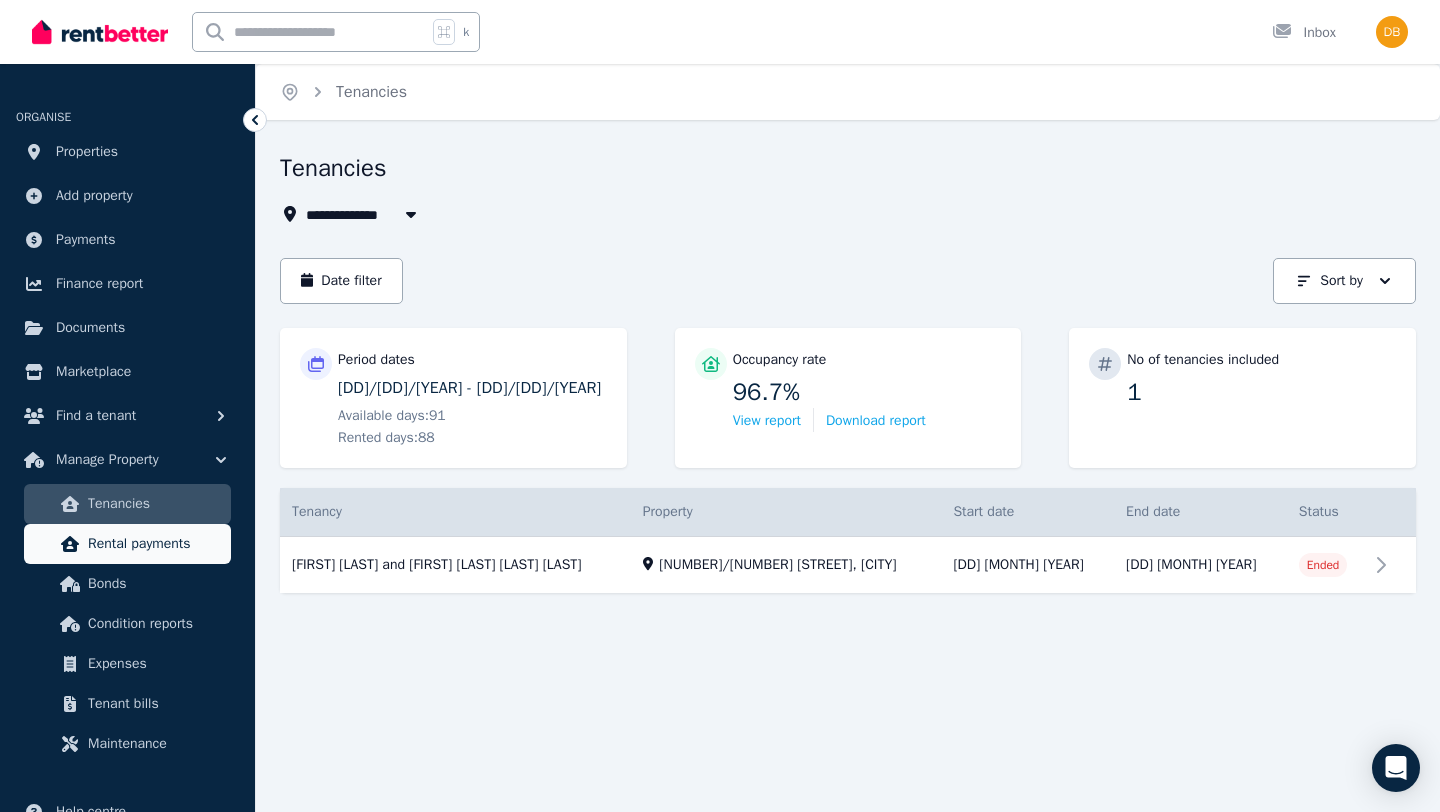 click on "Rental payments" at bounding box center (155, 544) 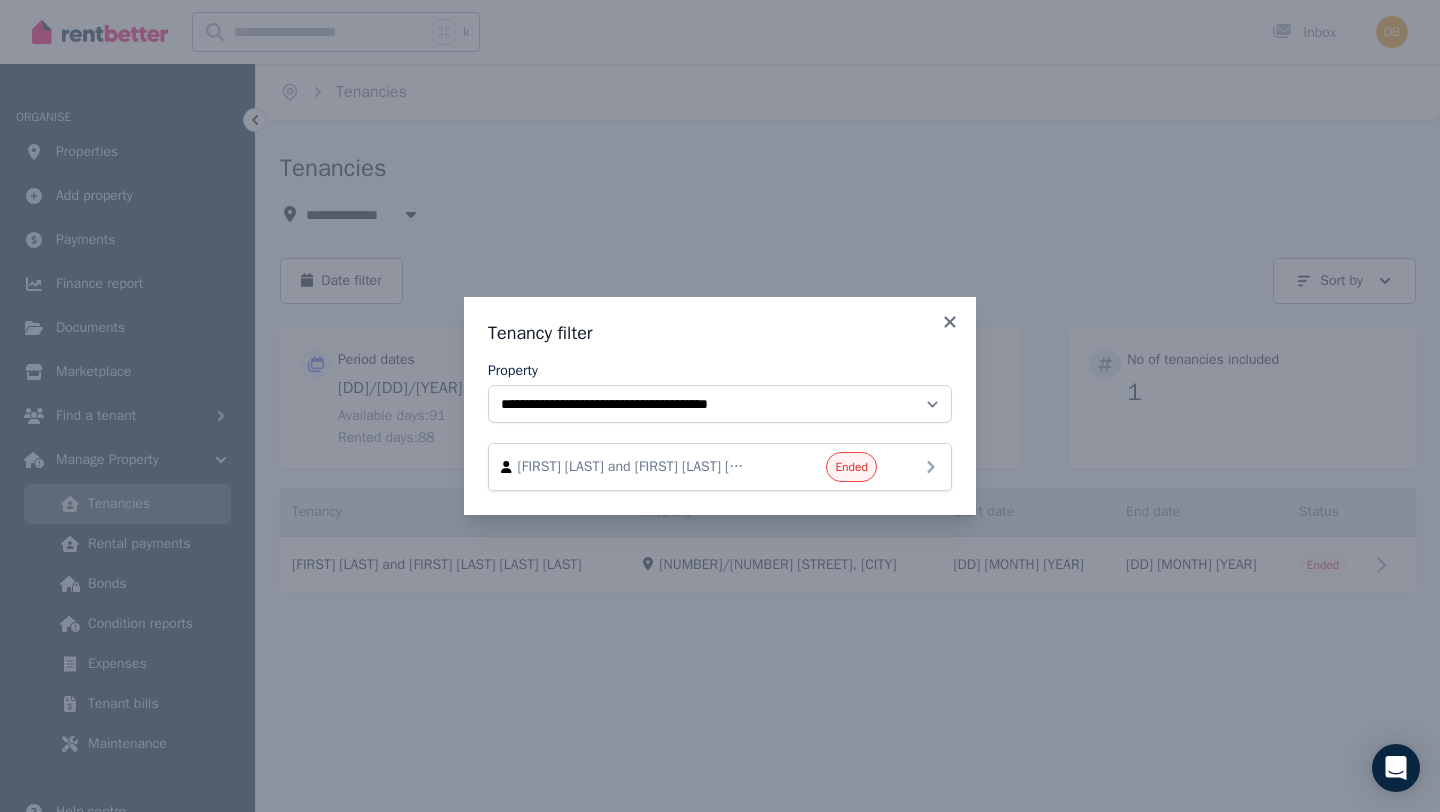 click 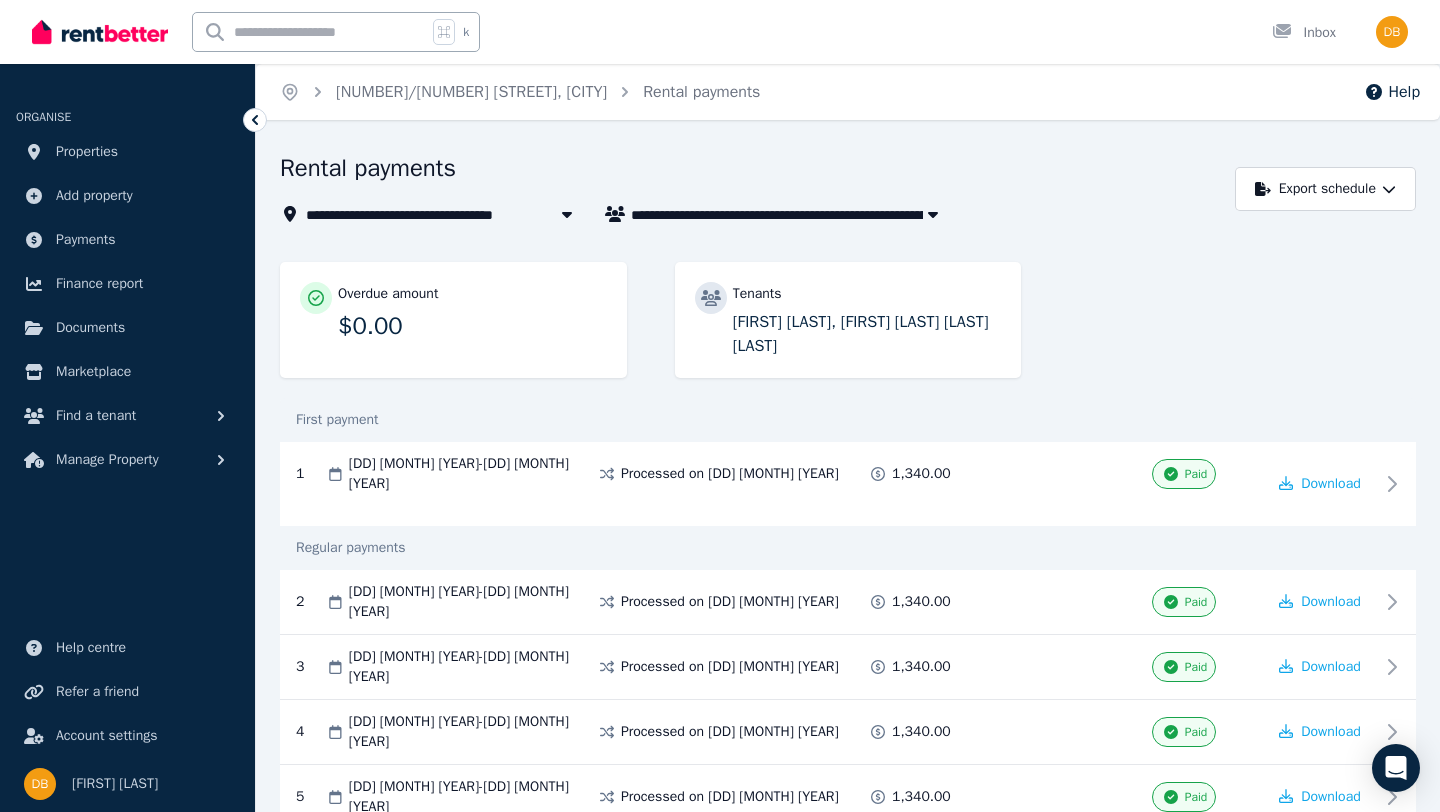 click at bounding box center (310, 32) 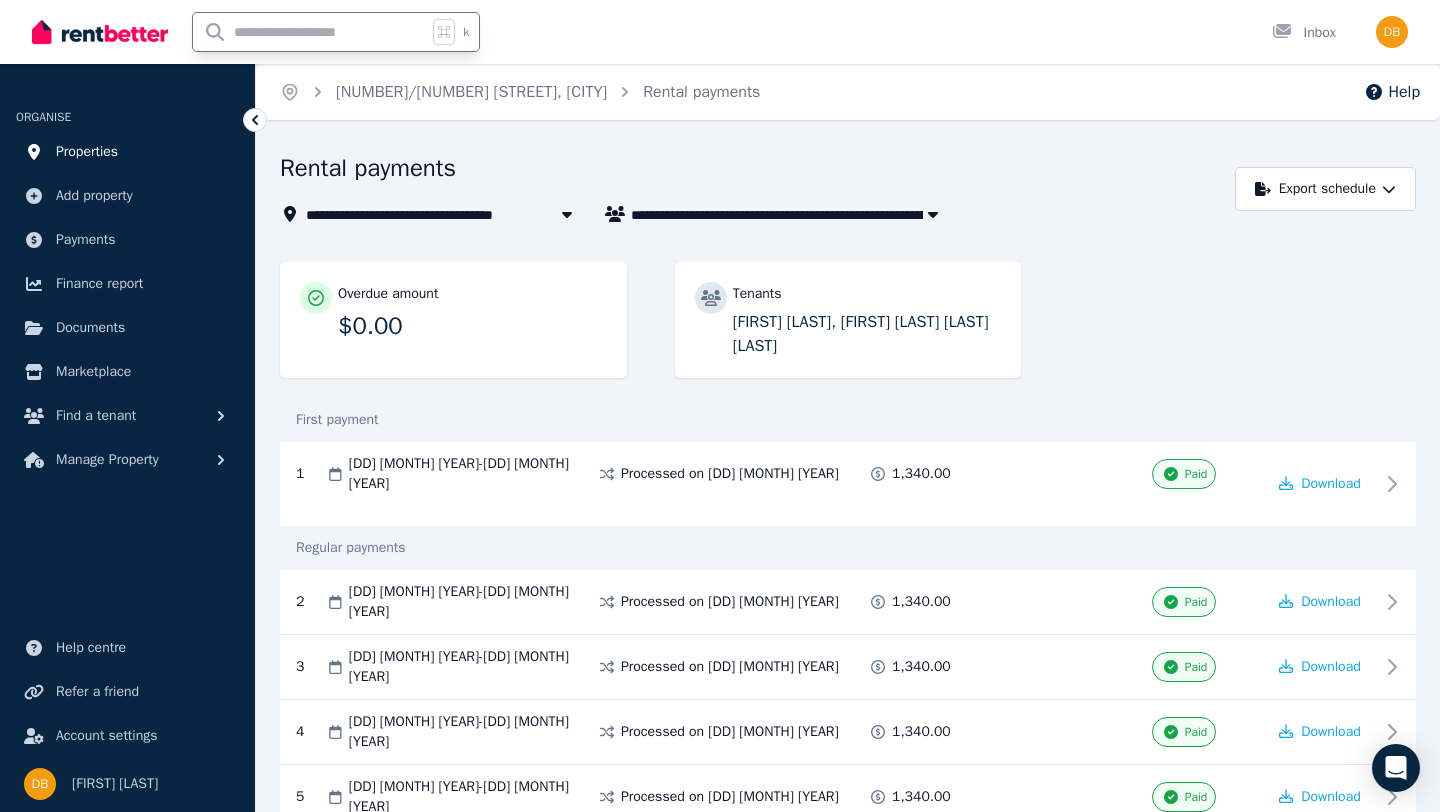 click on "Properties" at bounding box center [87, 152] 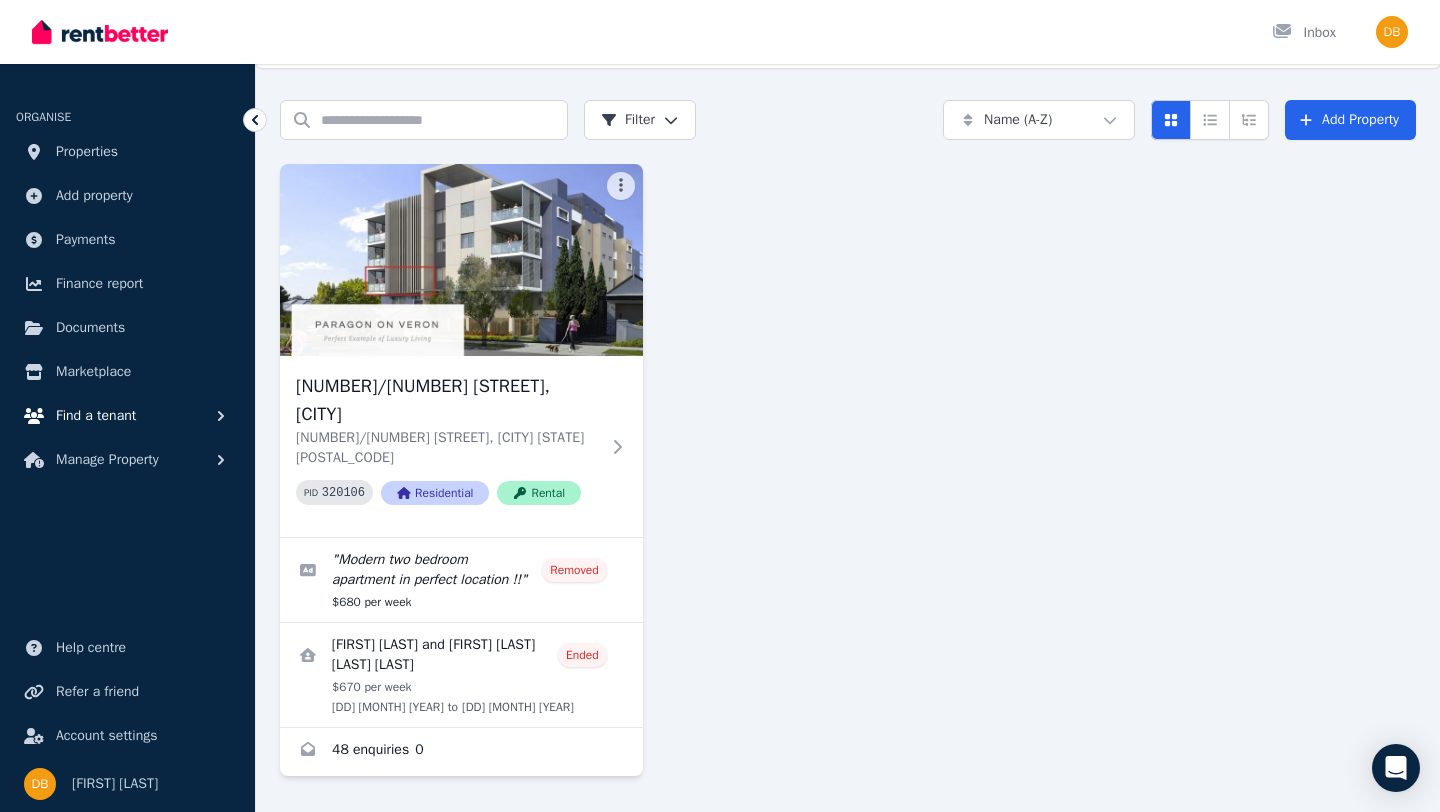 scroll, scrollTop: 112, scrollLeft: 0, axis: vertical 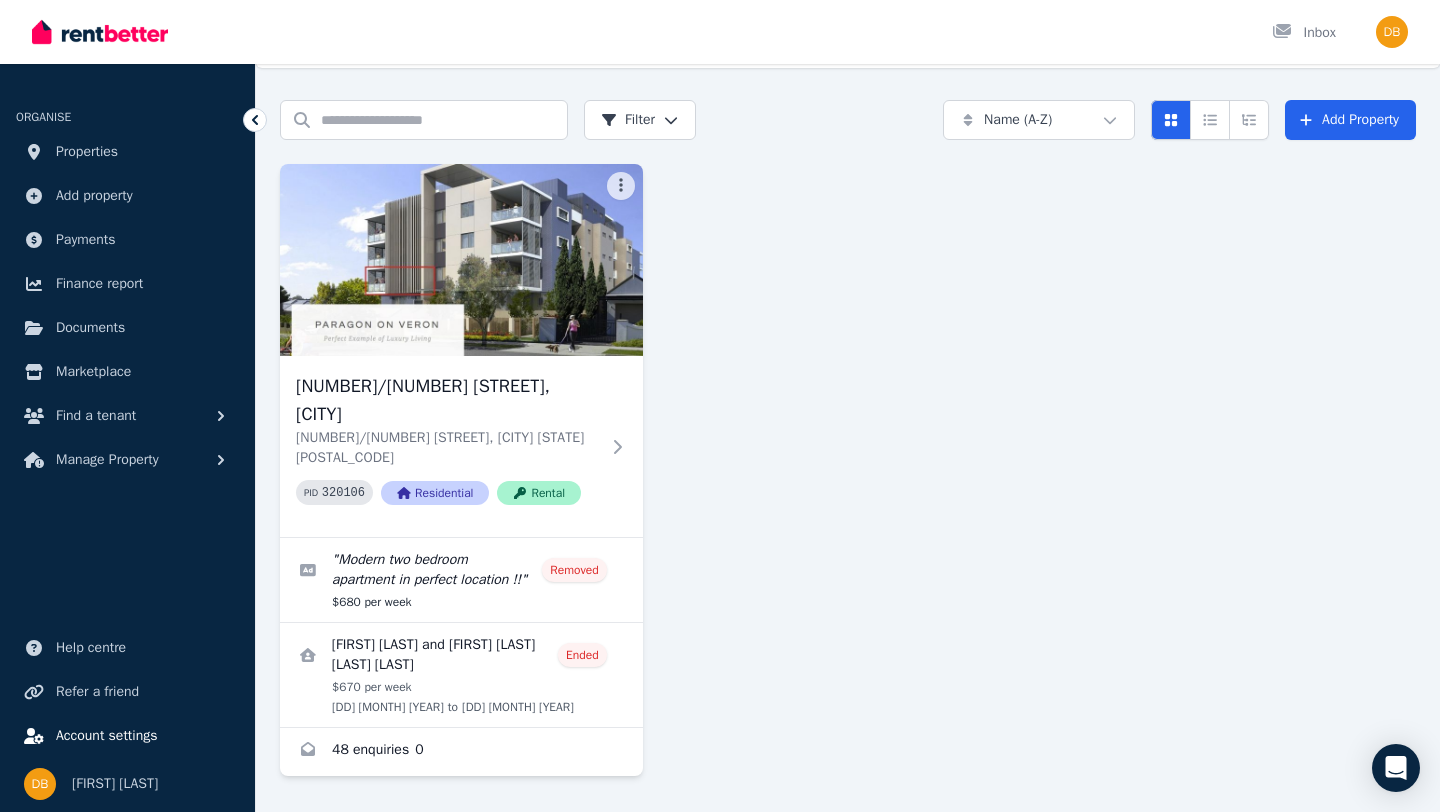 click on "Account settings" at bounding box center (107, 736) 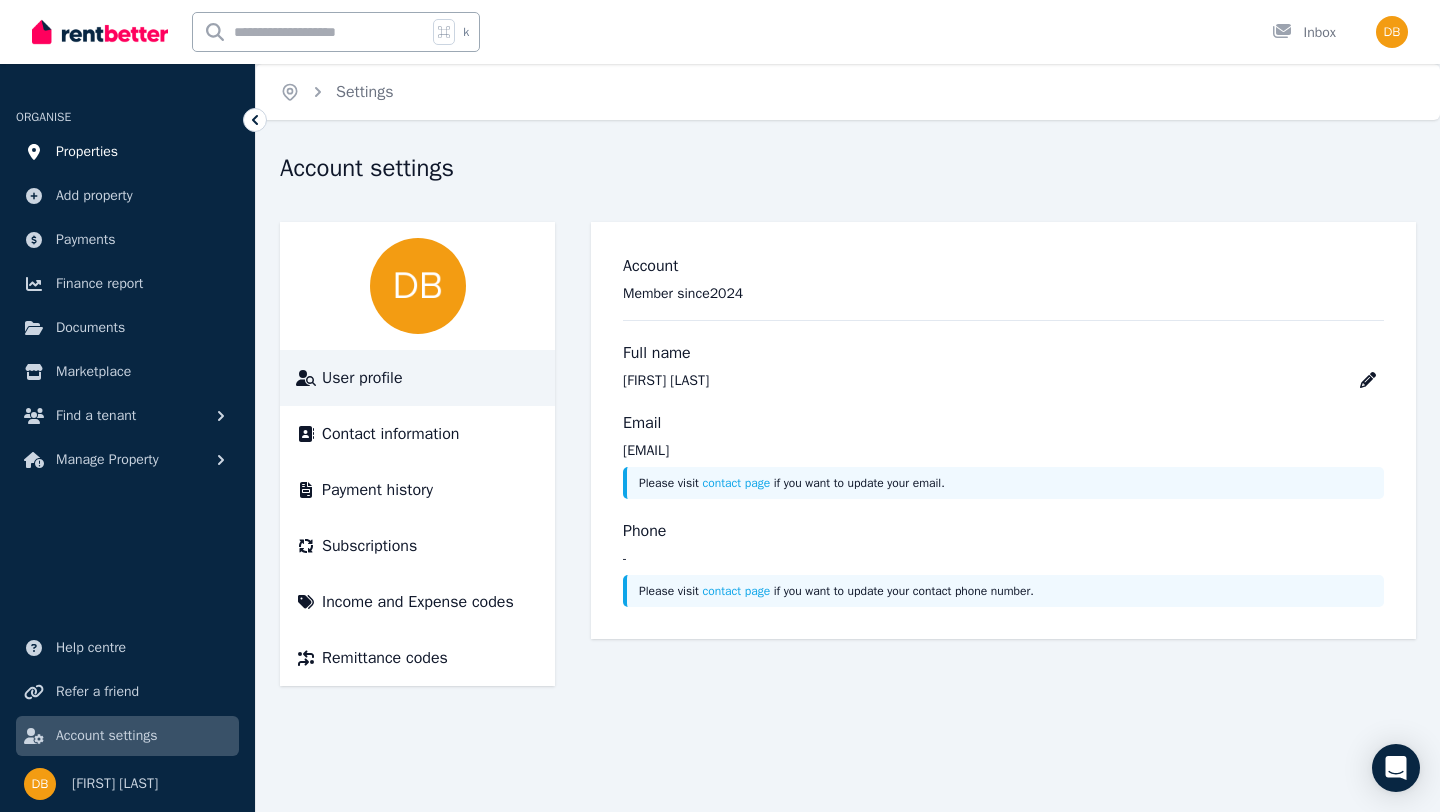 click on "Properties" at bounding box center (87, 152) 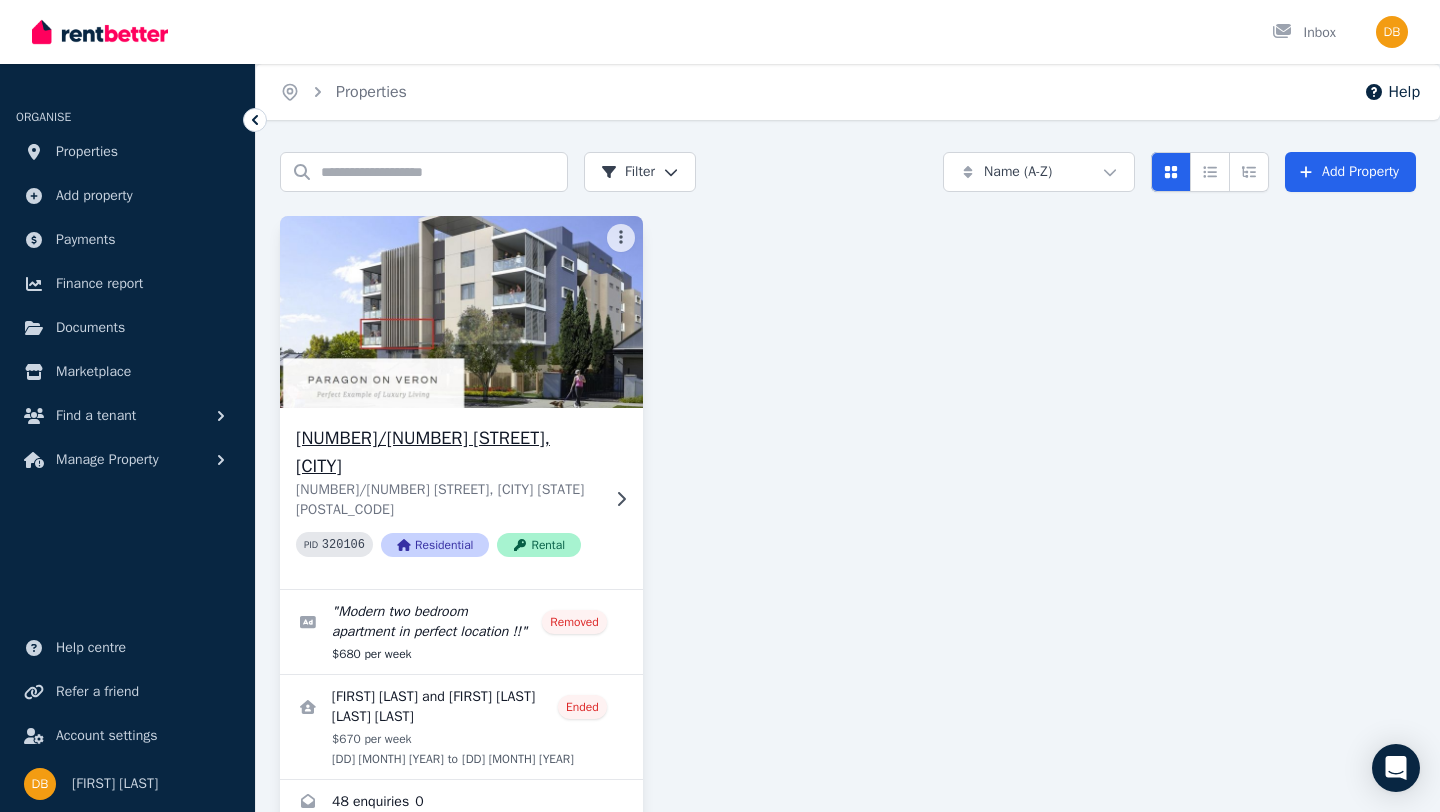 scroll, scrollTop: 112, scrollLeft: 0, axis: vertical 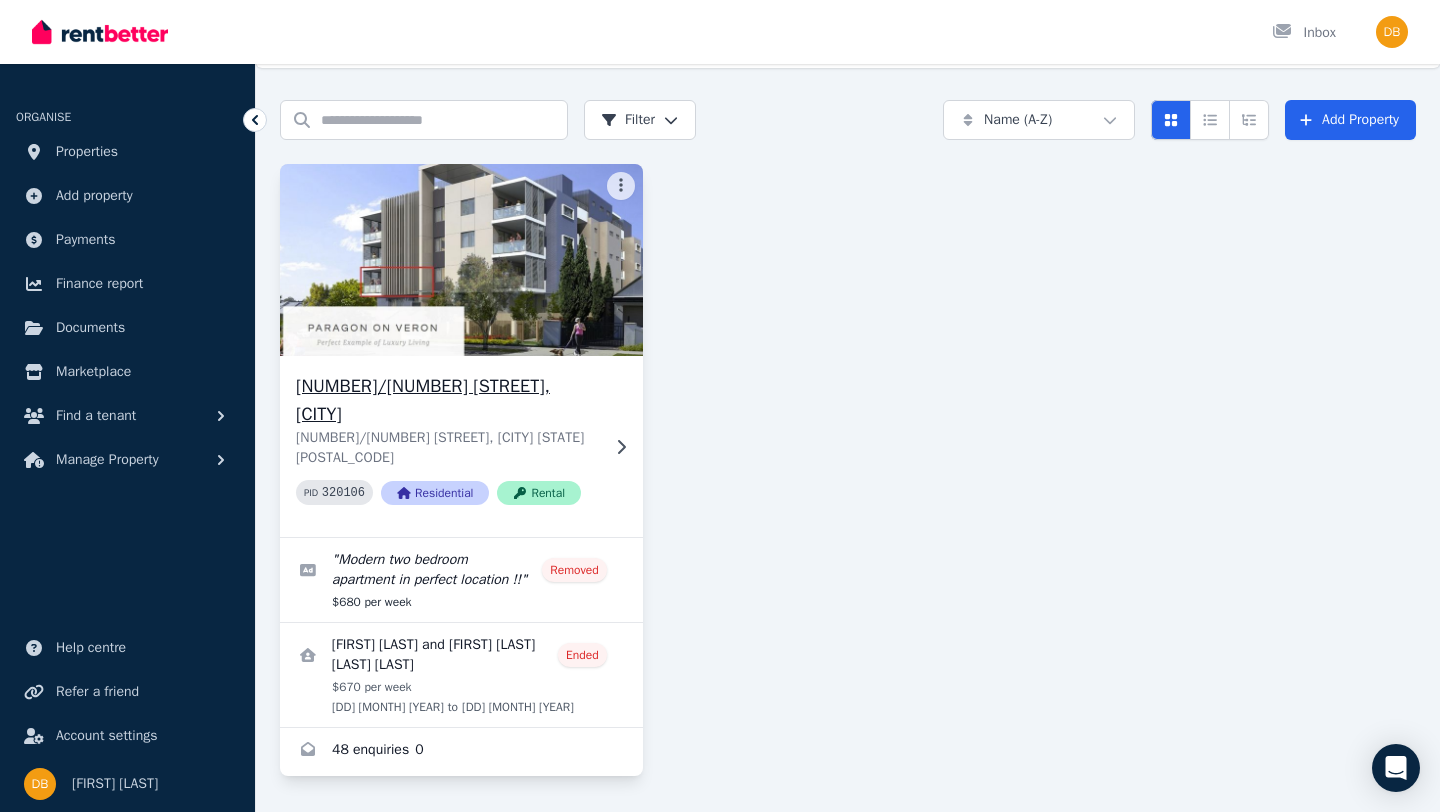click 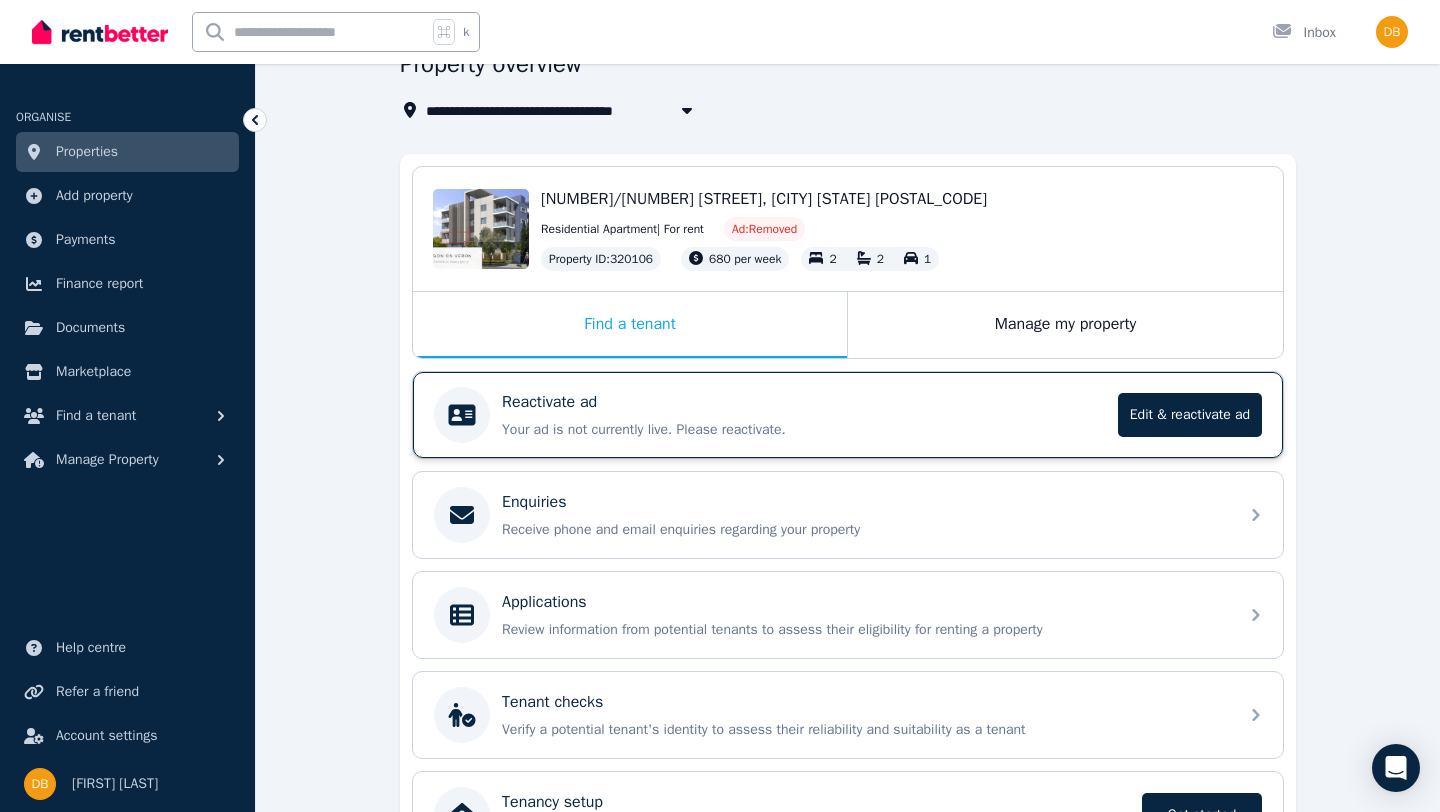 scroll, scrollTop: 106, scrollLeft: 0, axis: vertical 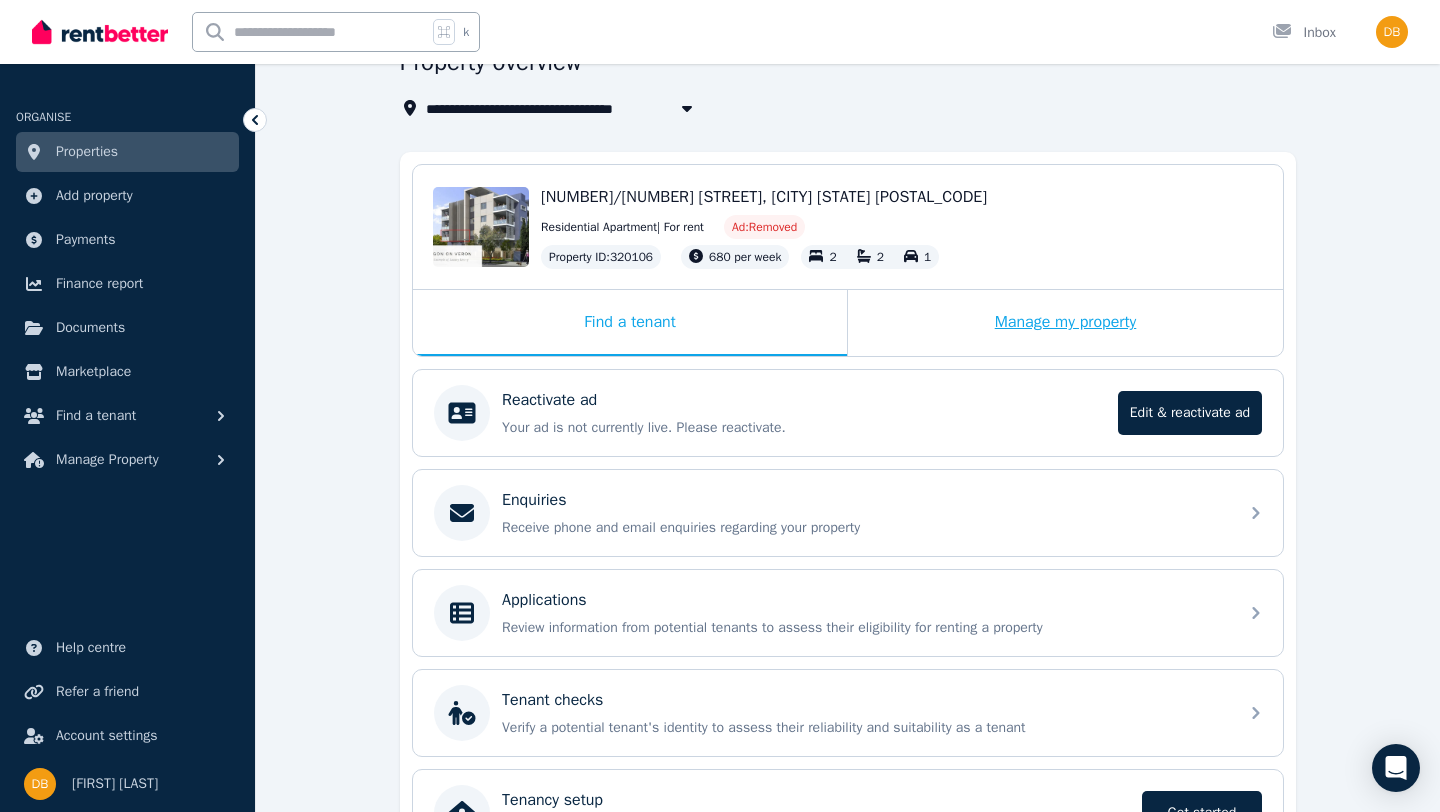 click on "Manage my property" at bounding box center [1065, 323] 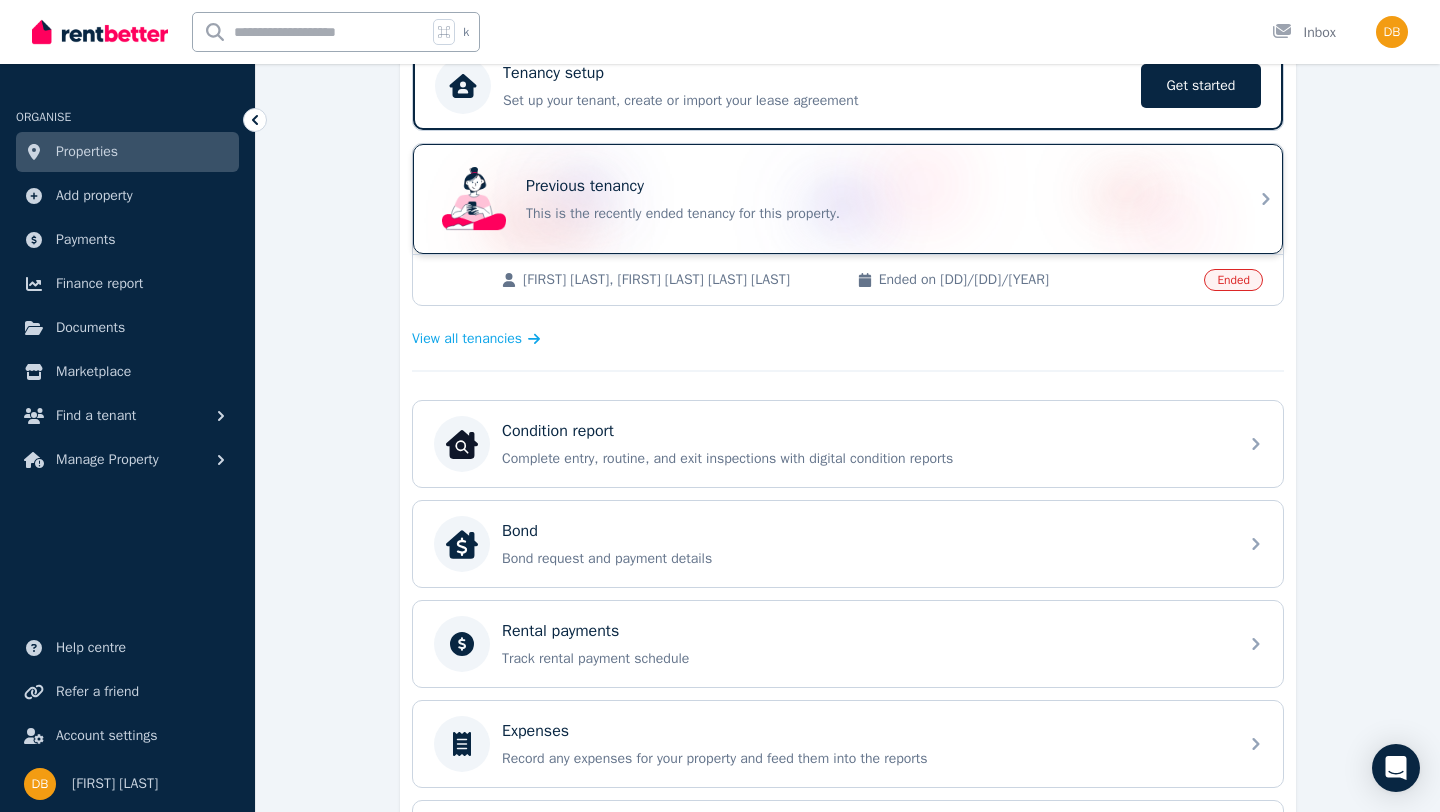 scroll, scrollTop: 437, scrollLeft: 0, axis: vertical 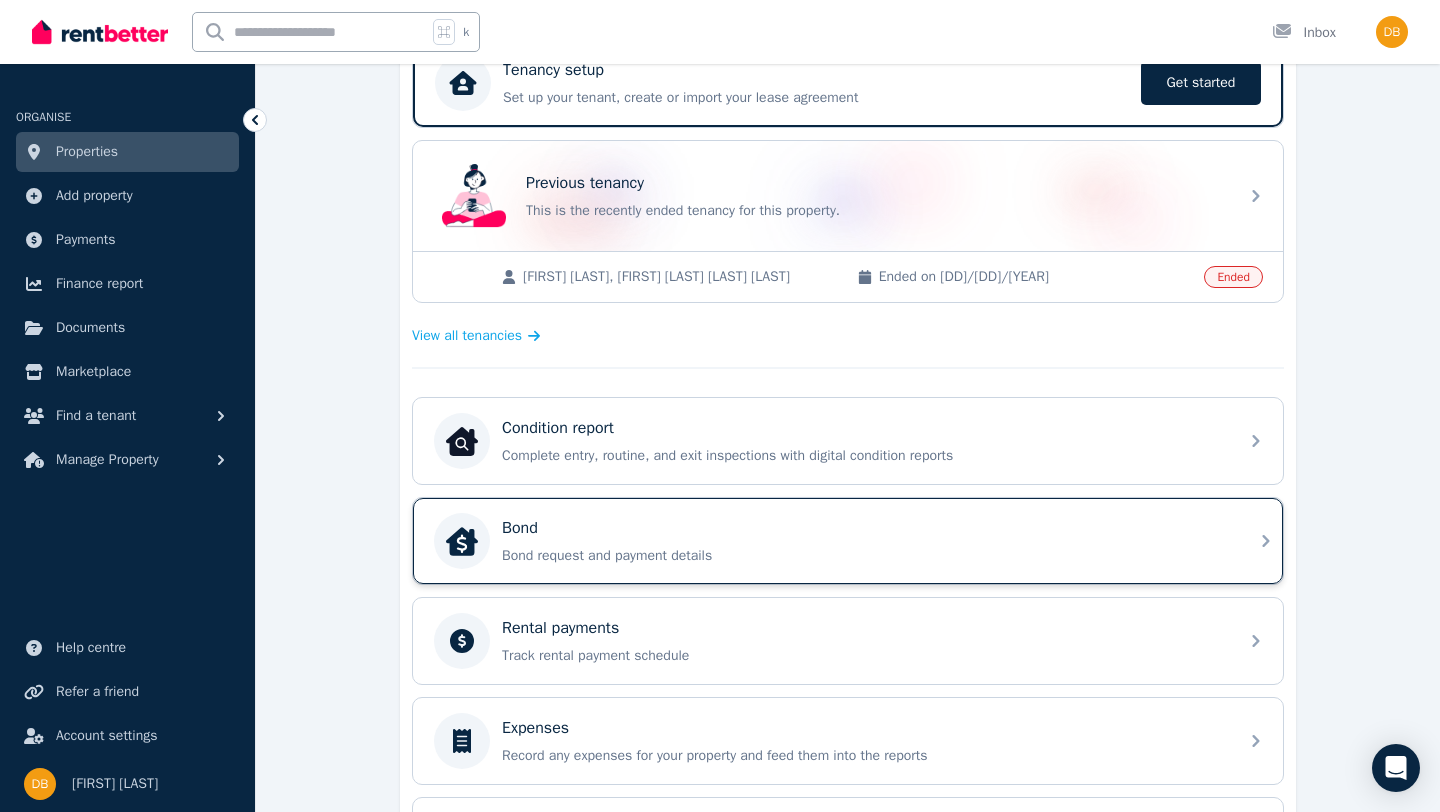 click on "Bond" at bounding box center (864, 528) 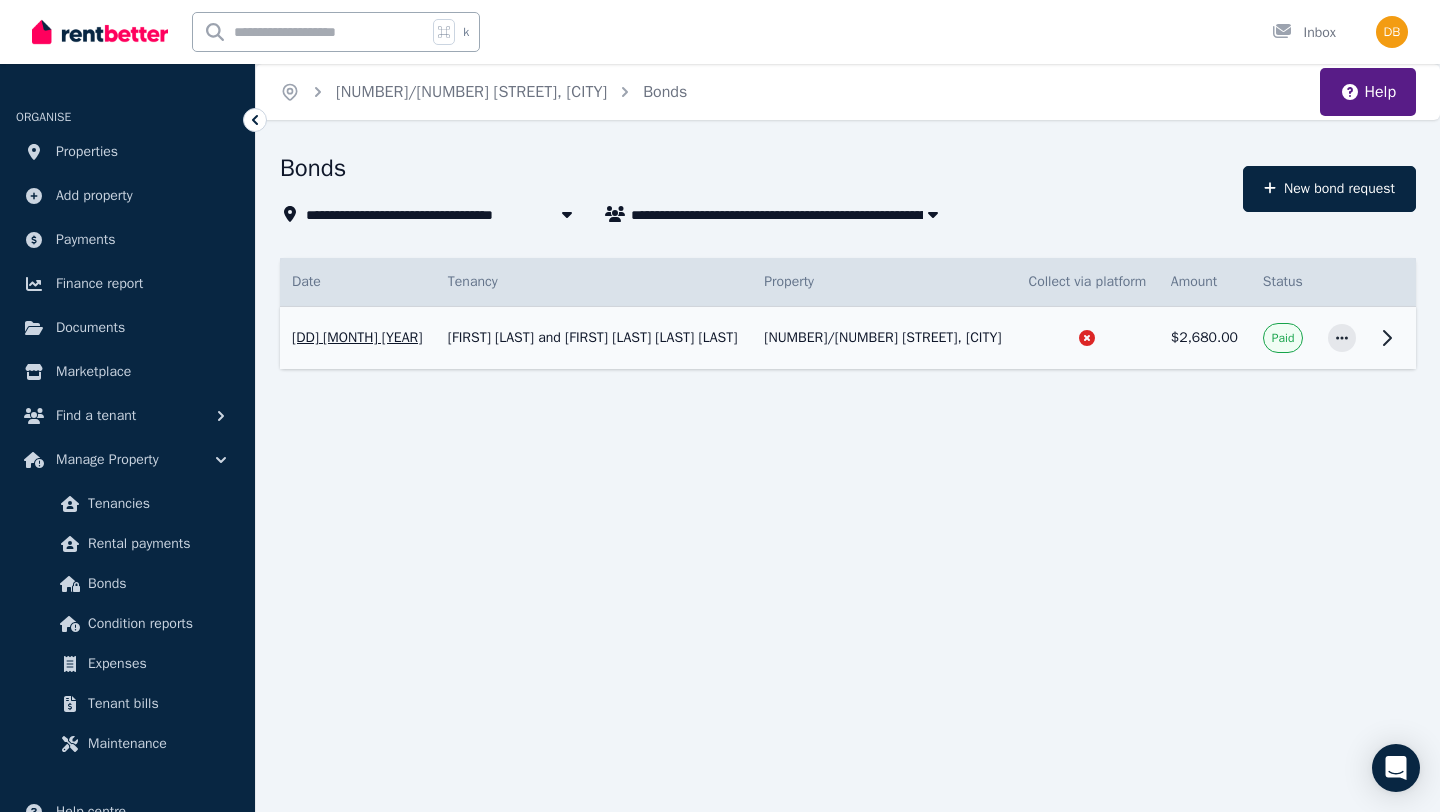 click 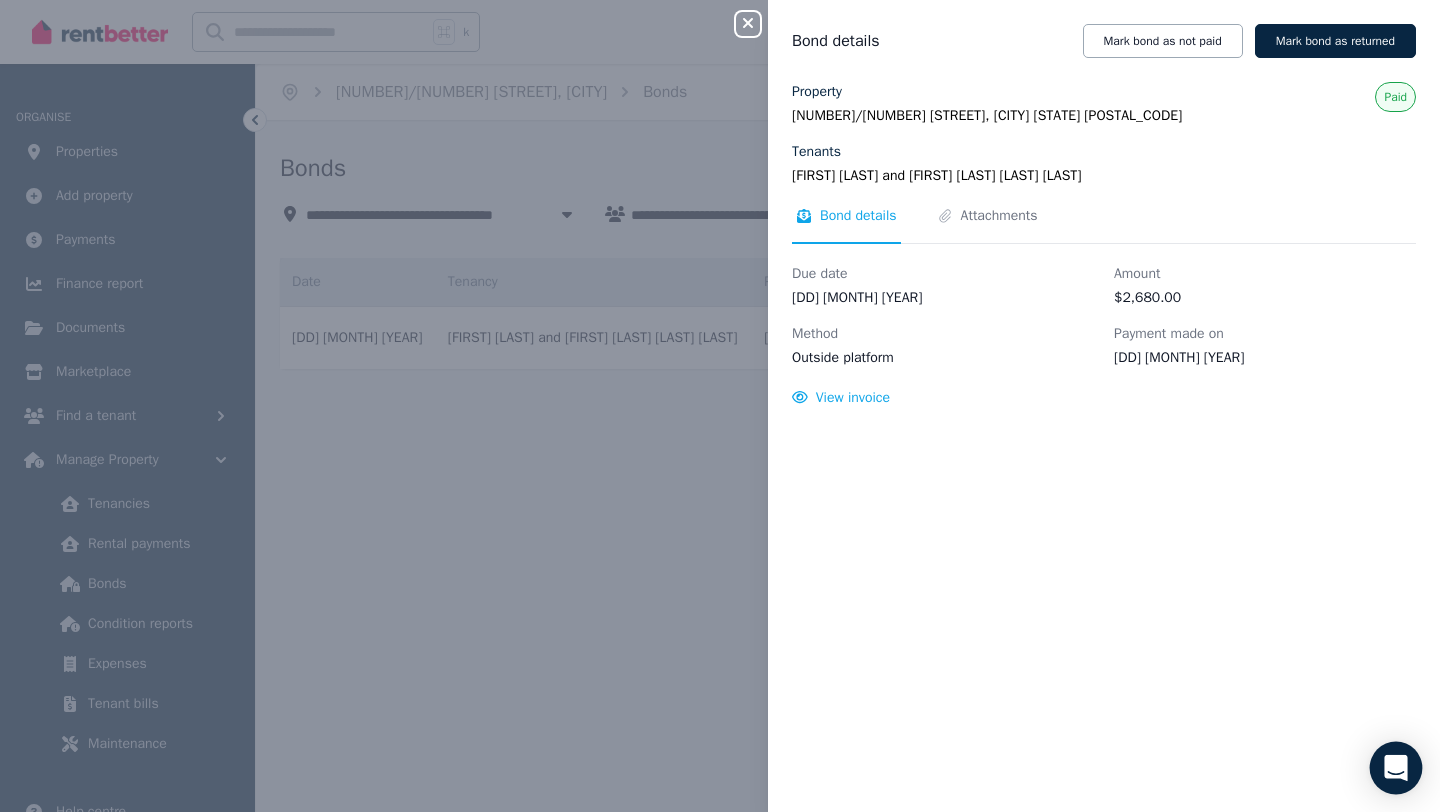 click 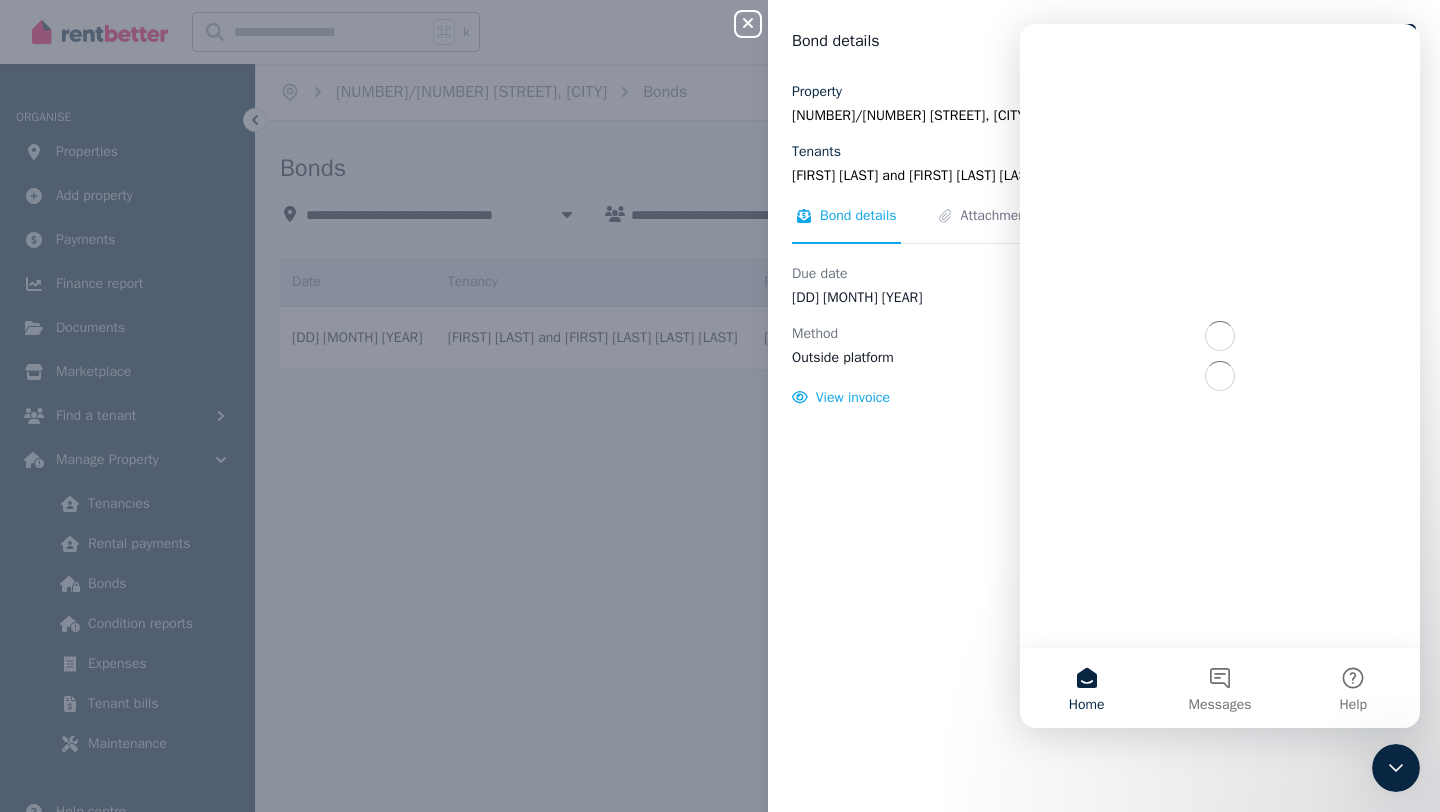 scroll, scrollTop: 0, scrollLeft: 0, axis: both 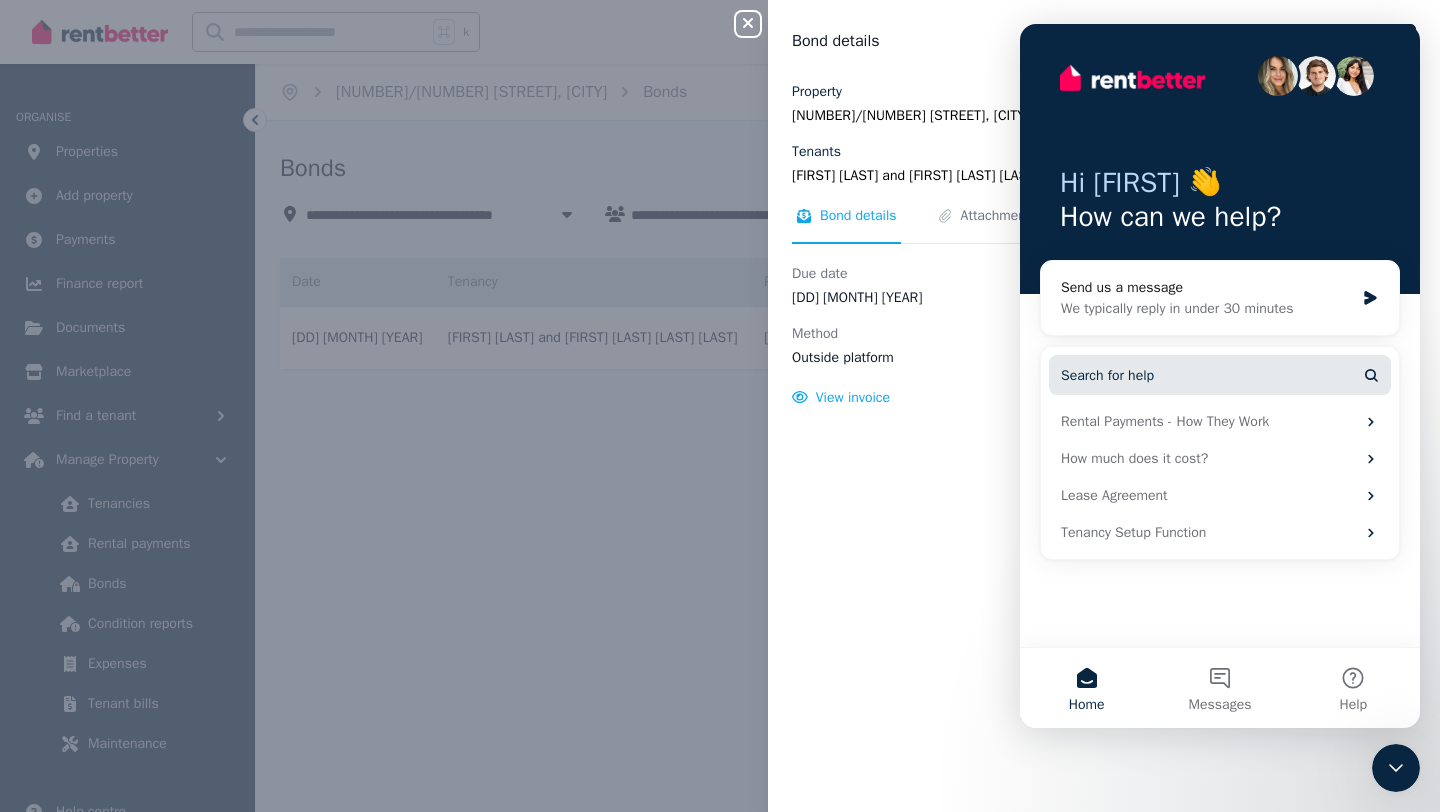 click on "Search for help" at bounding box center [1220, 375] 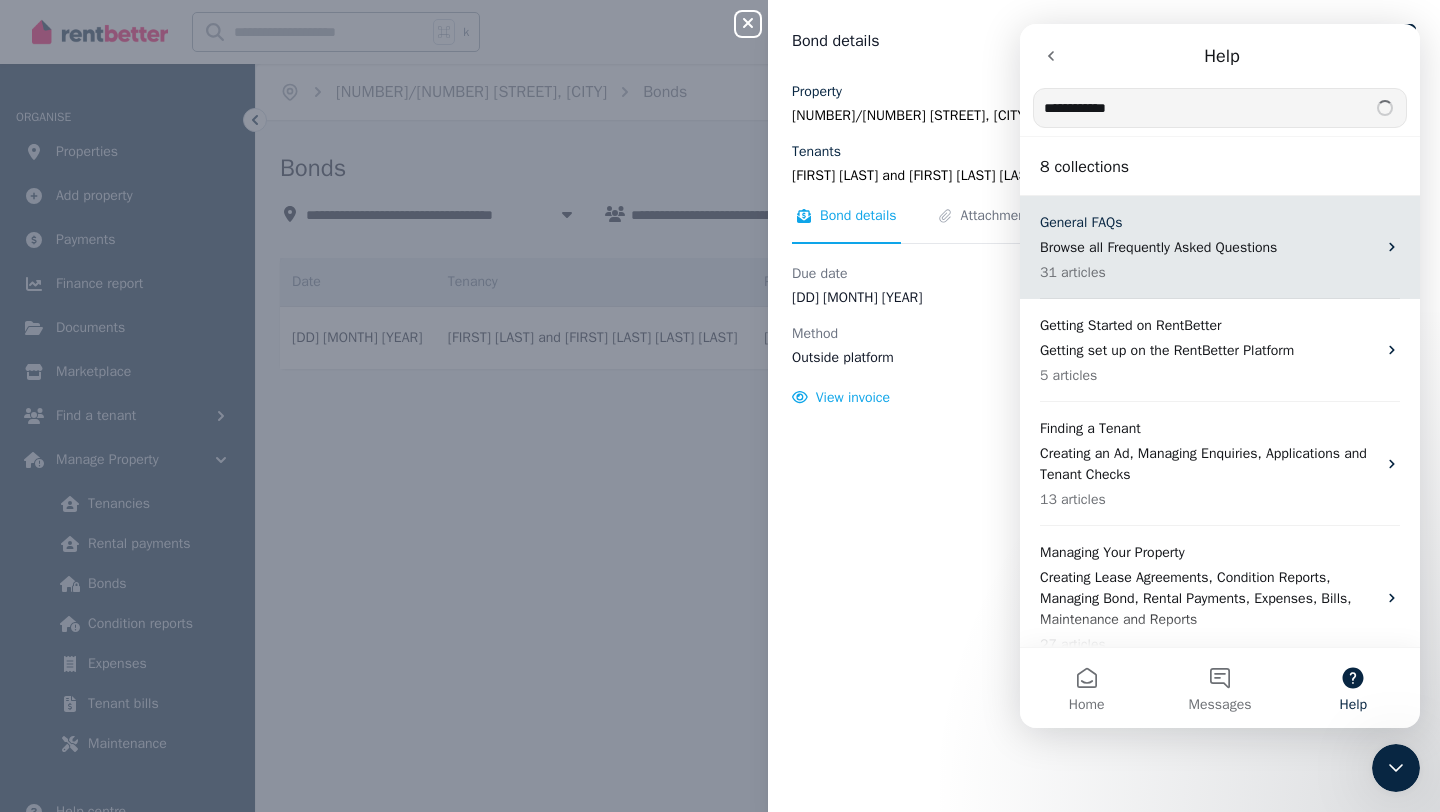 type on "**********" 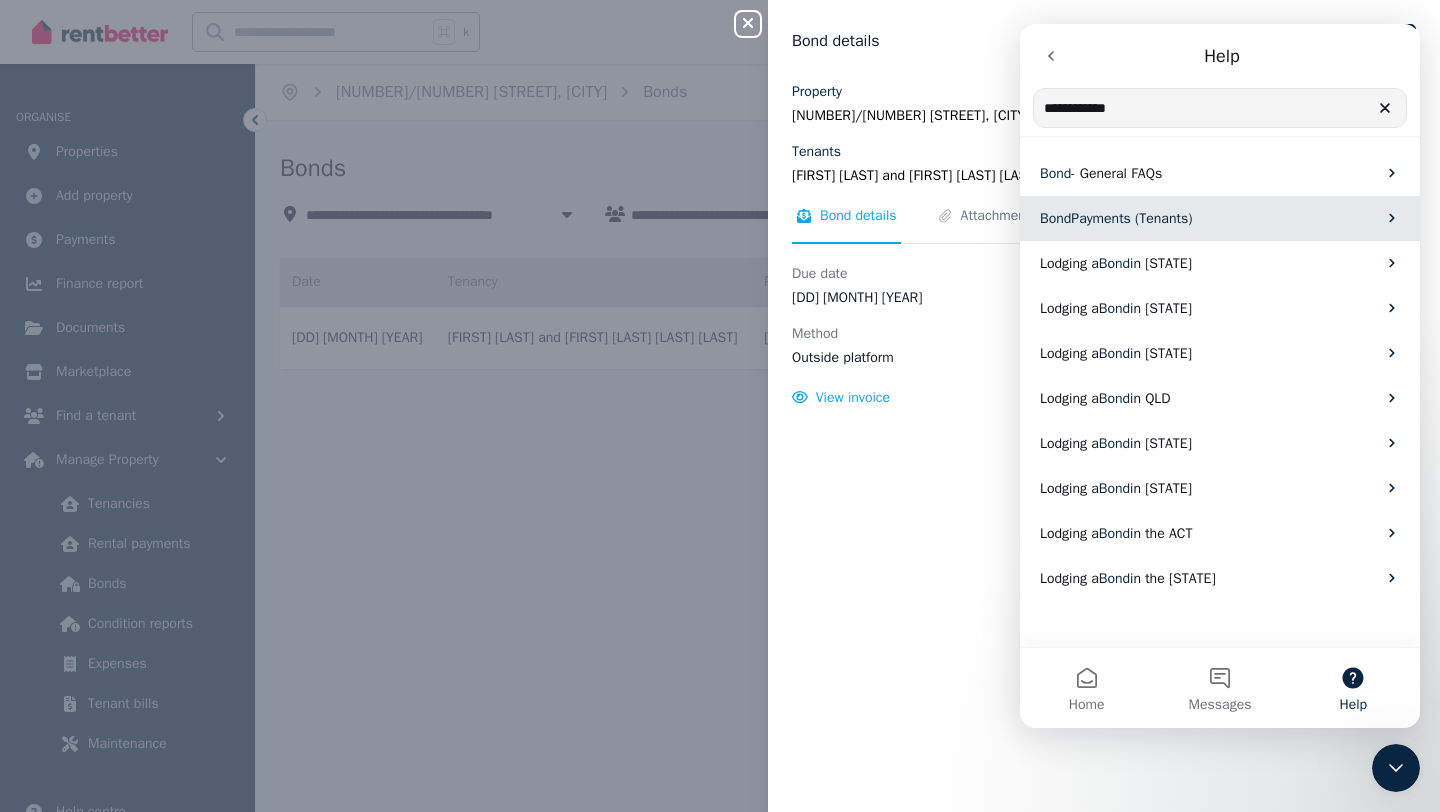 click on "Payments (Tenants)" at bounding box center [1131, 218] 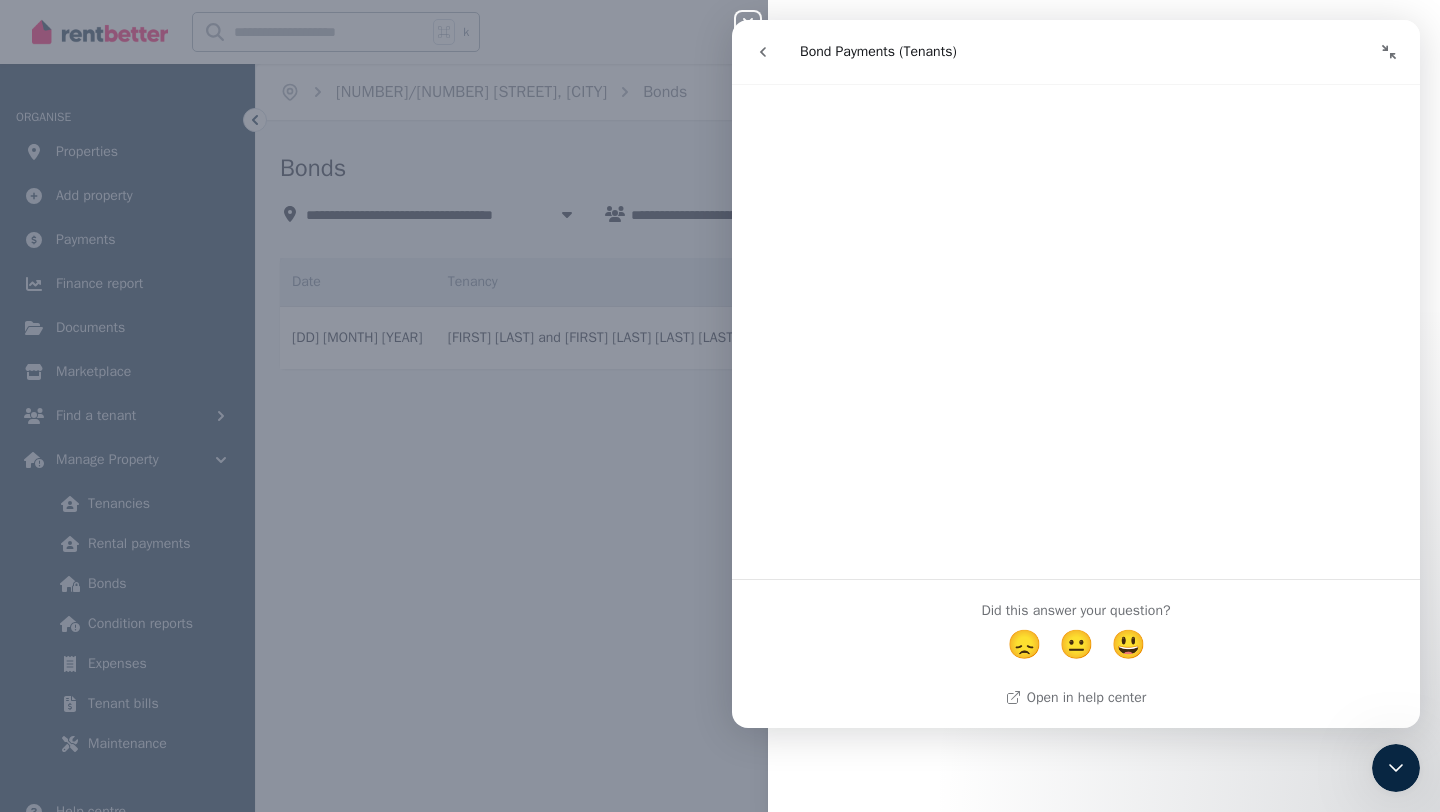 scroll, scrollTop: 0, scrollLeft: 0, axis: both 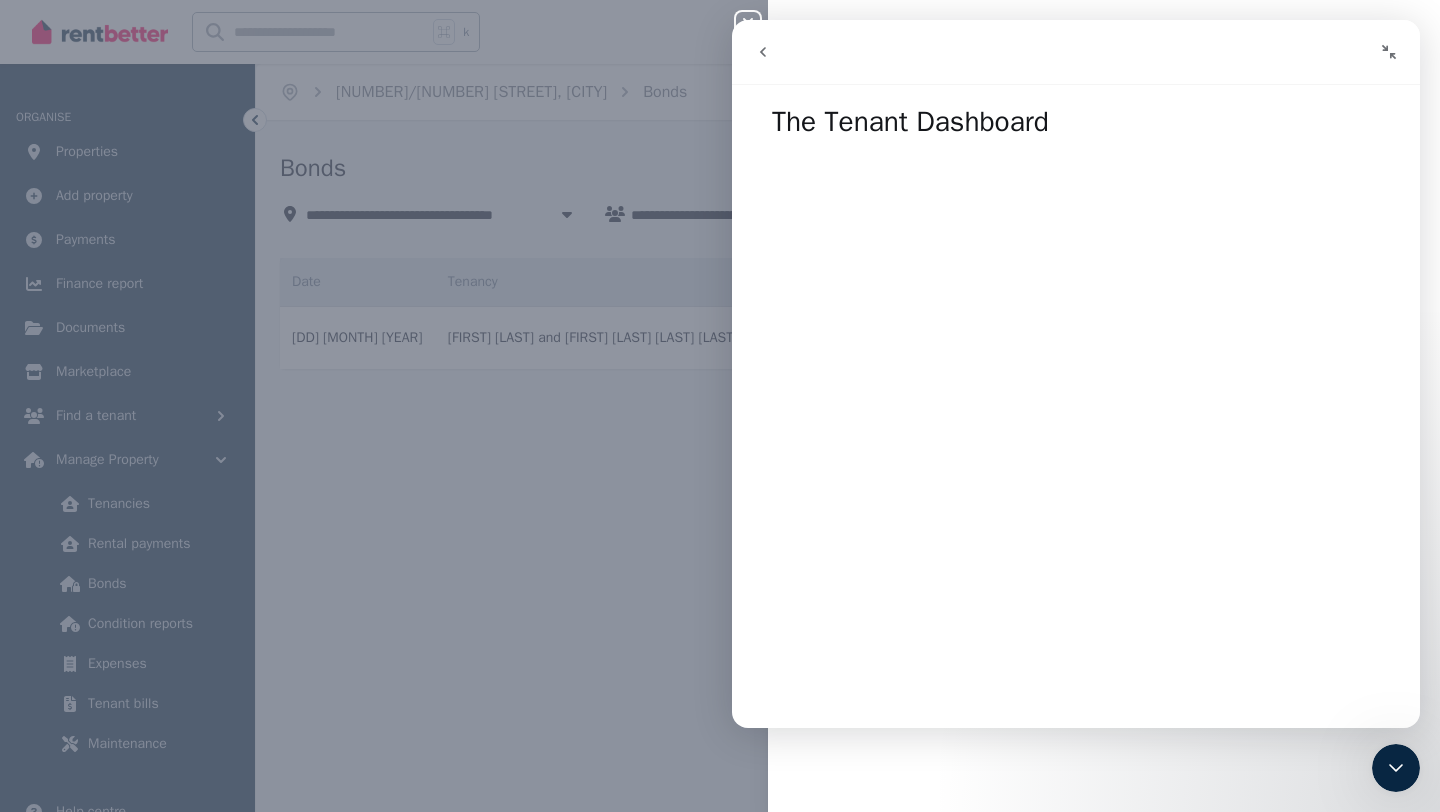 click 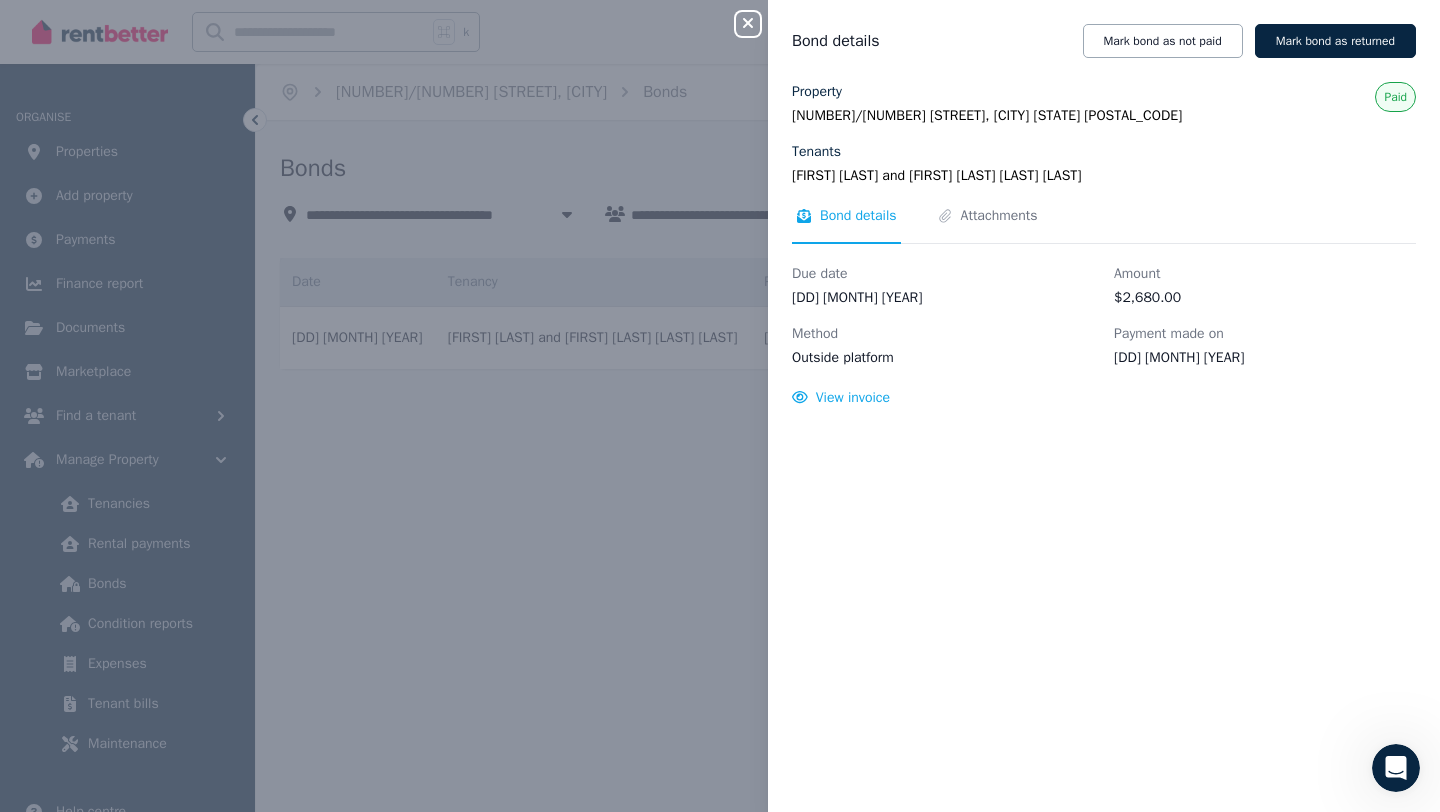 scroll, scrollTop: 0, scrollLeft: 0, axis: both 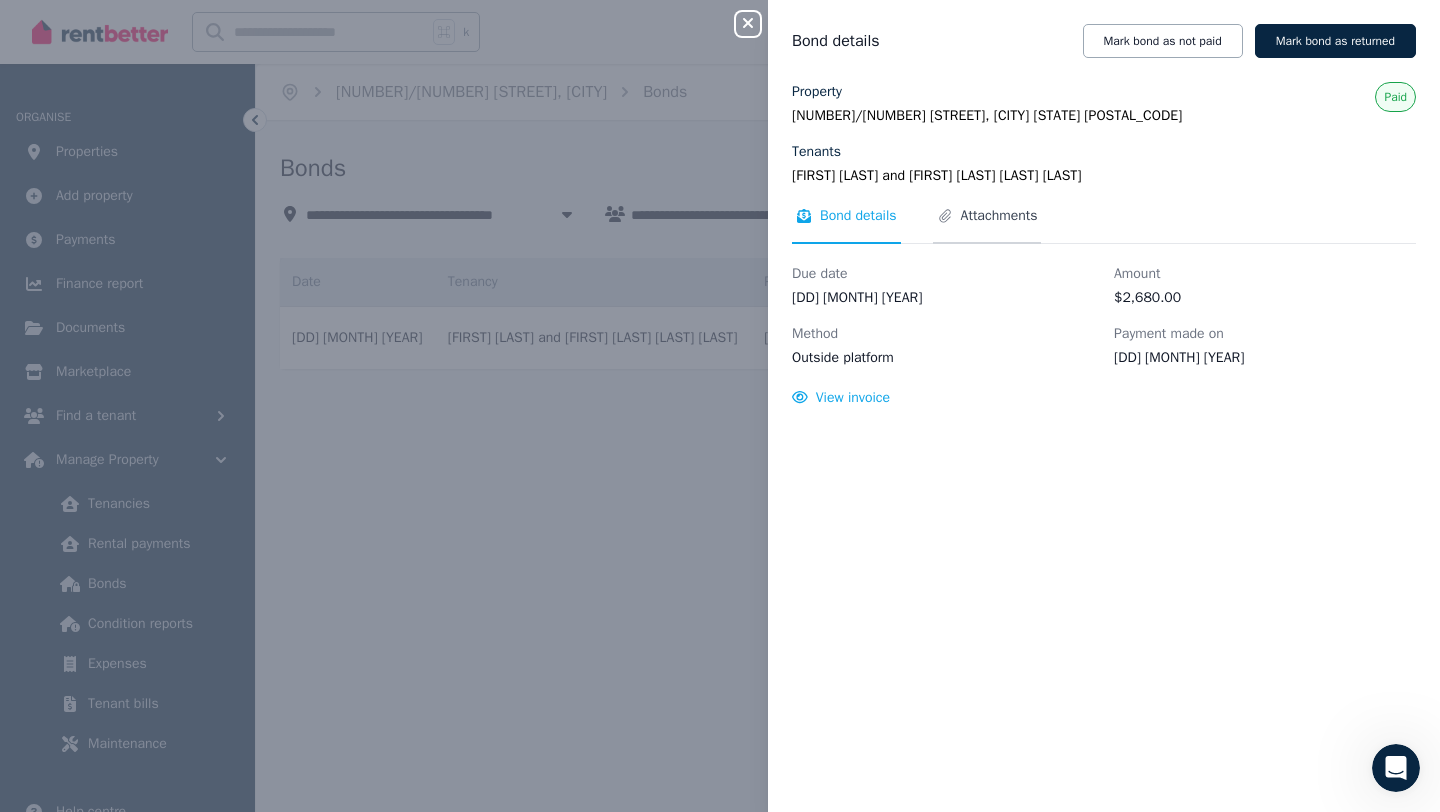 click on "Attachments" at bounding box center [999, 216] 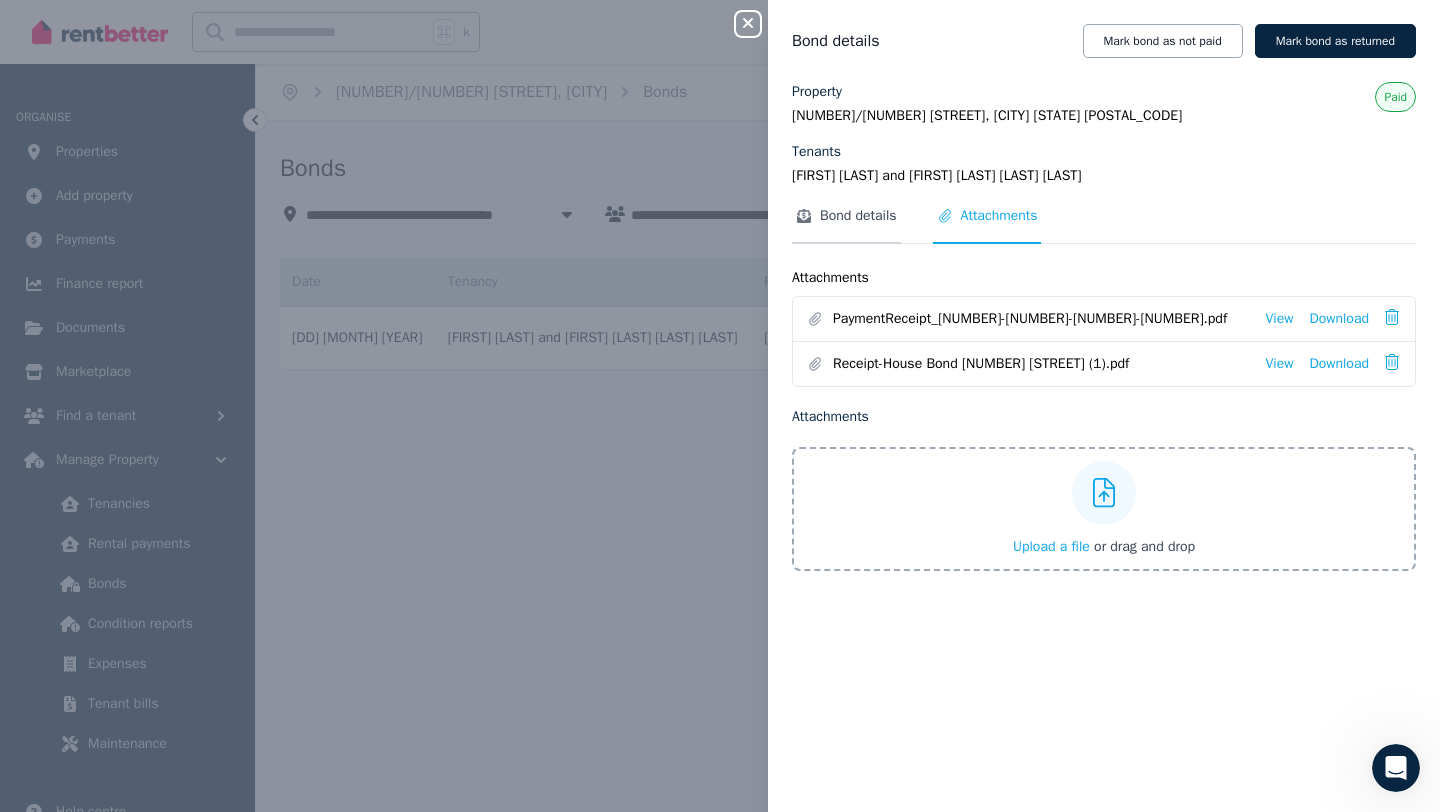 click on "Bond details" at bounding box center (846, 225) 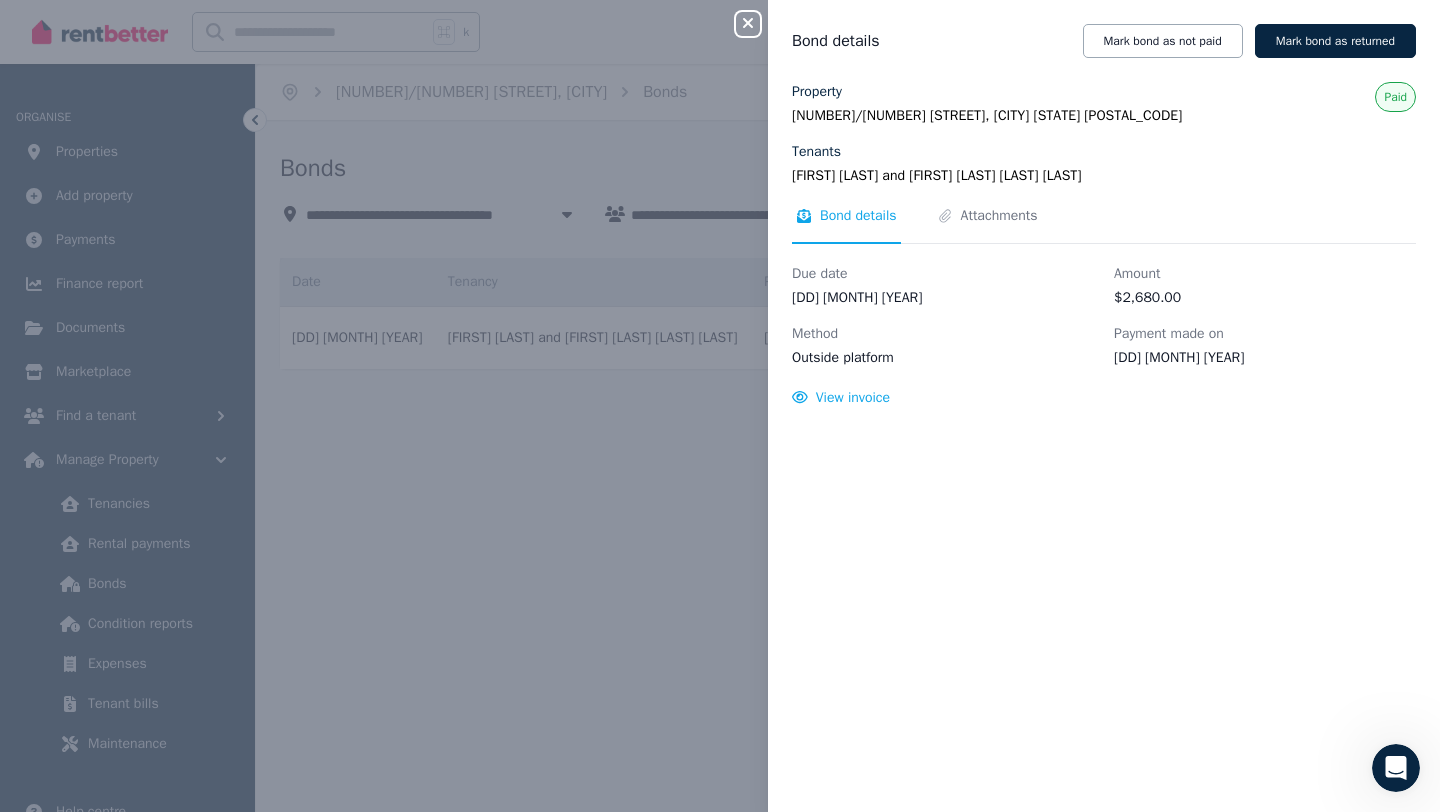 click 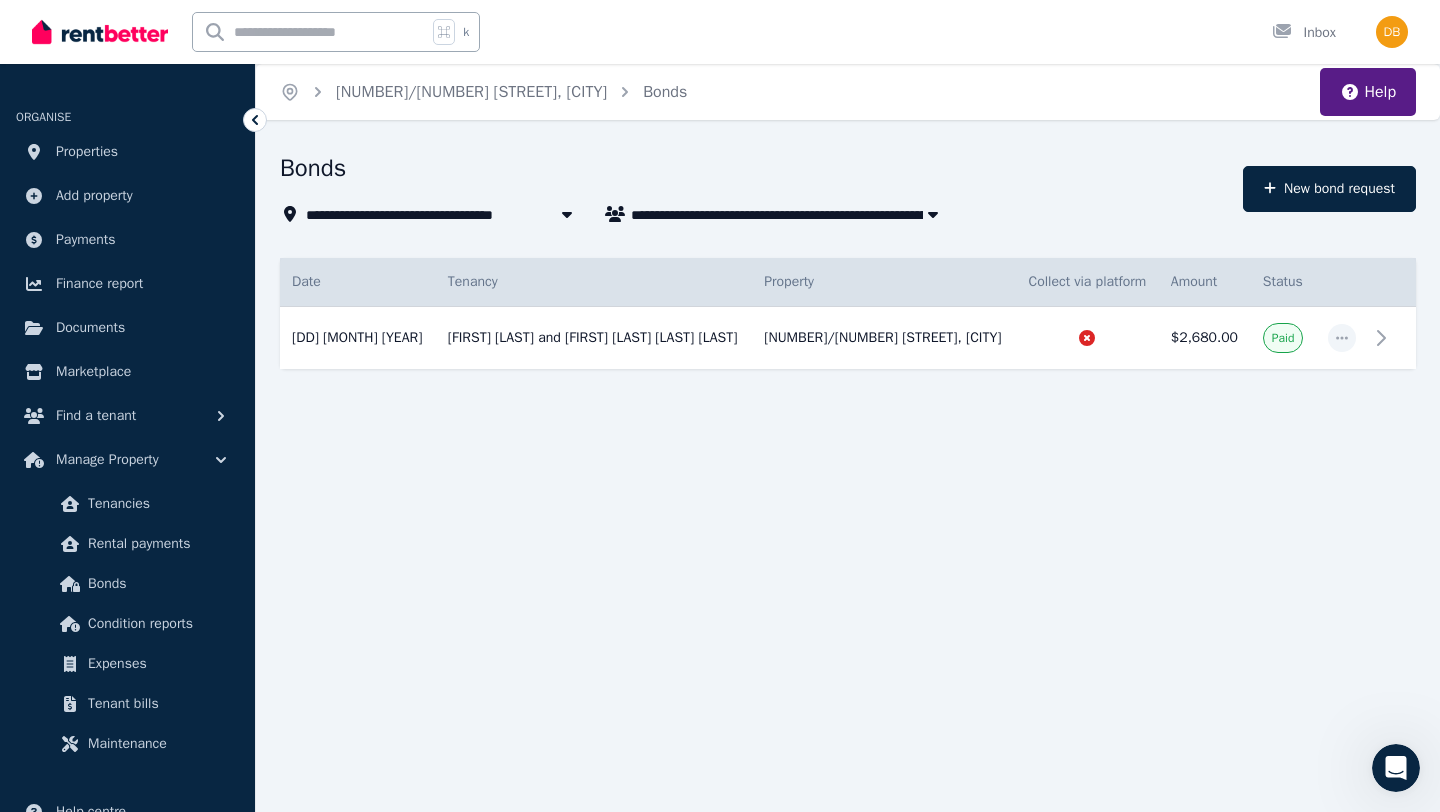 click 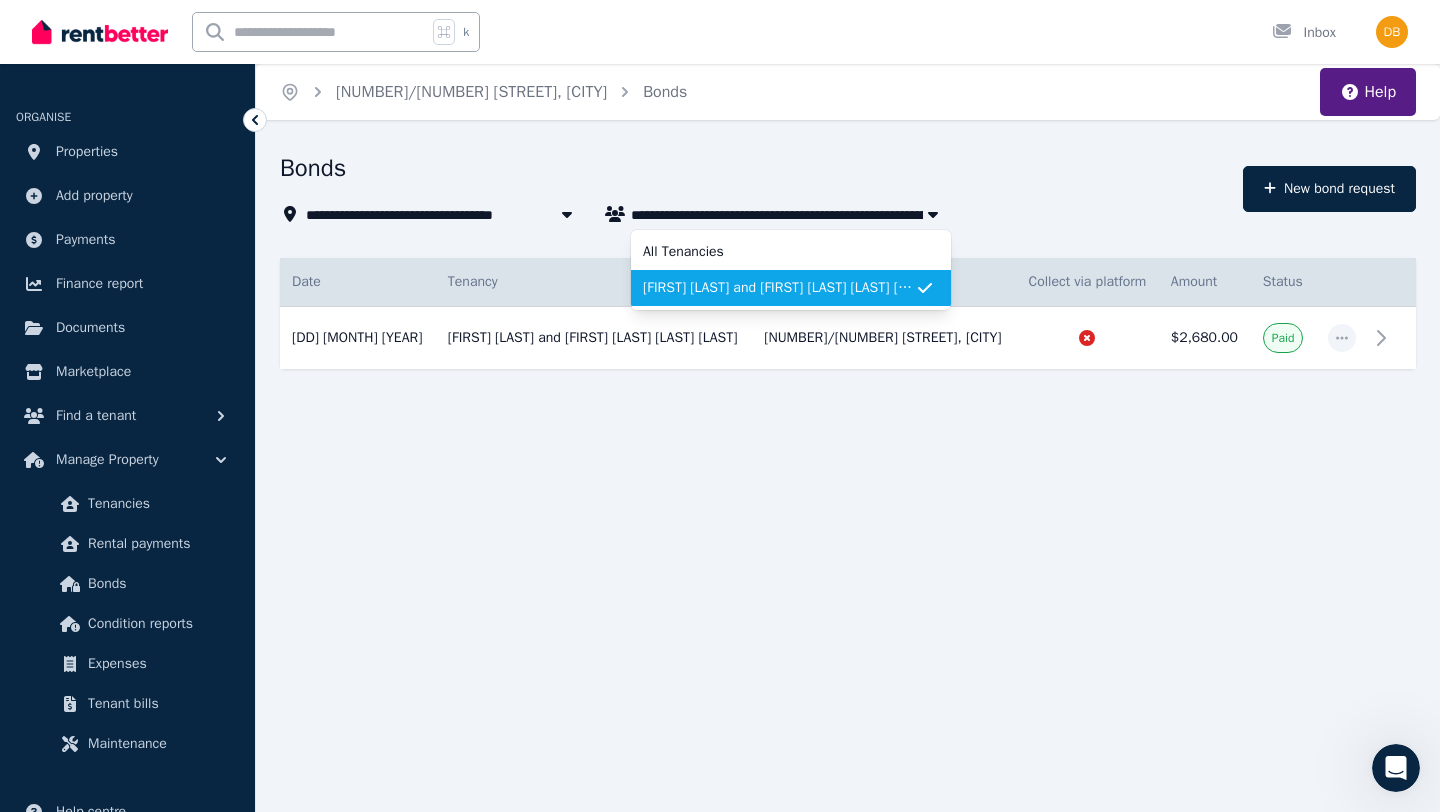 click 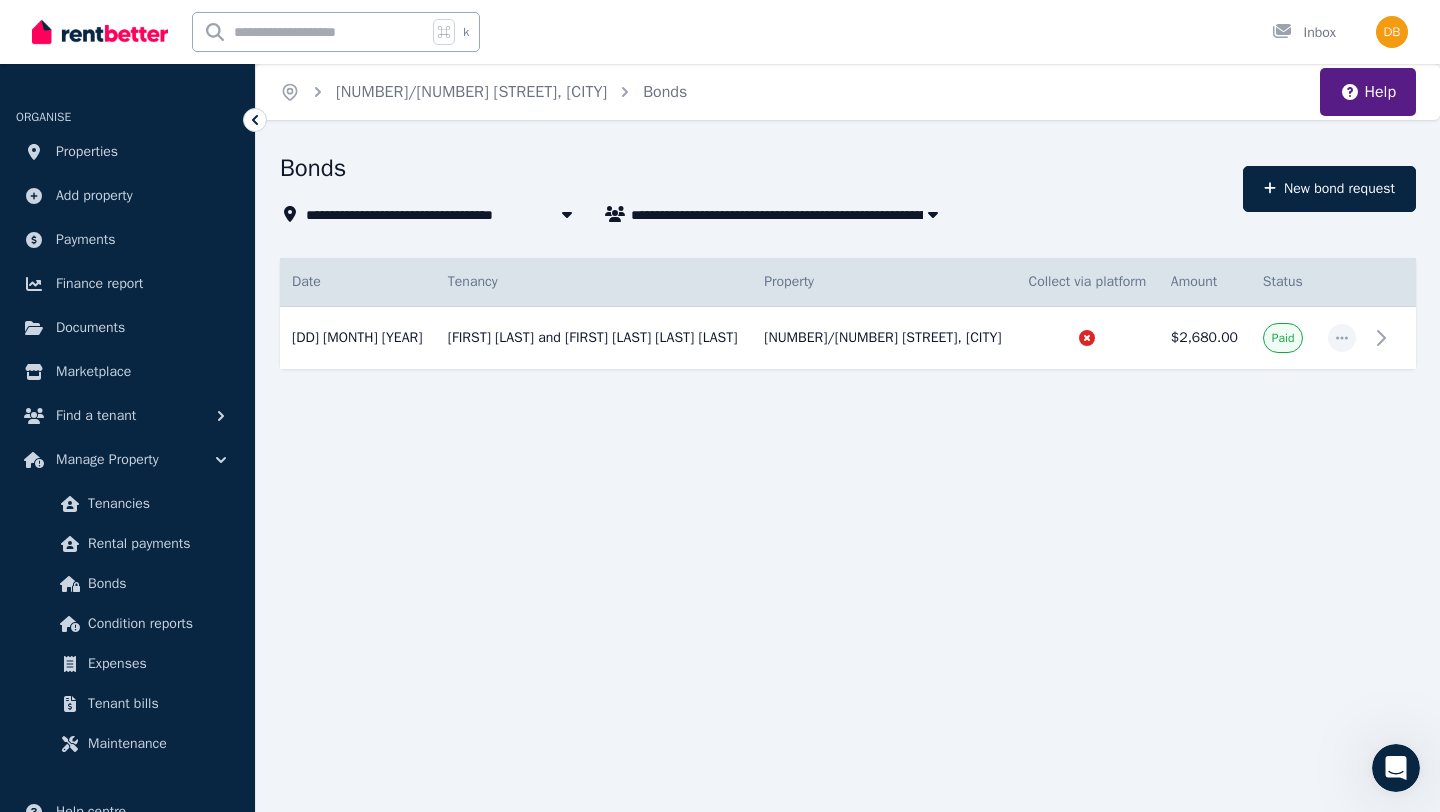 click 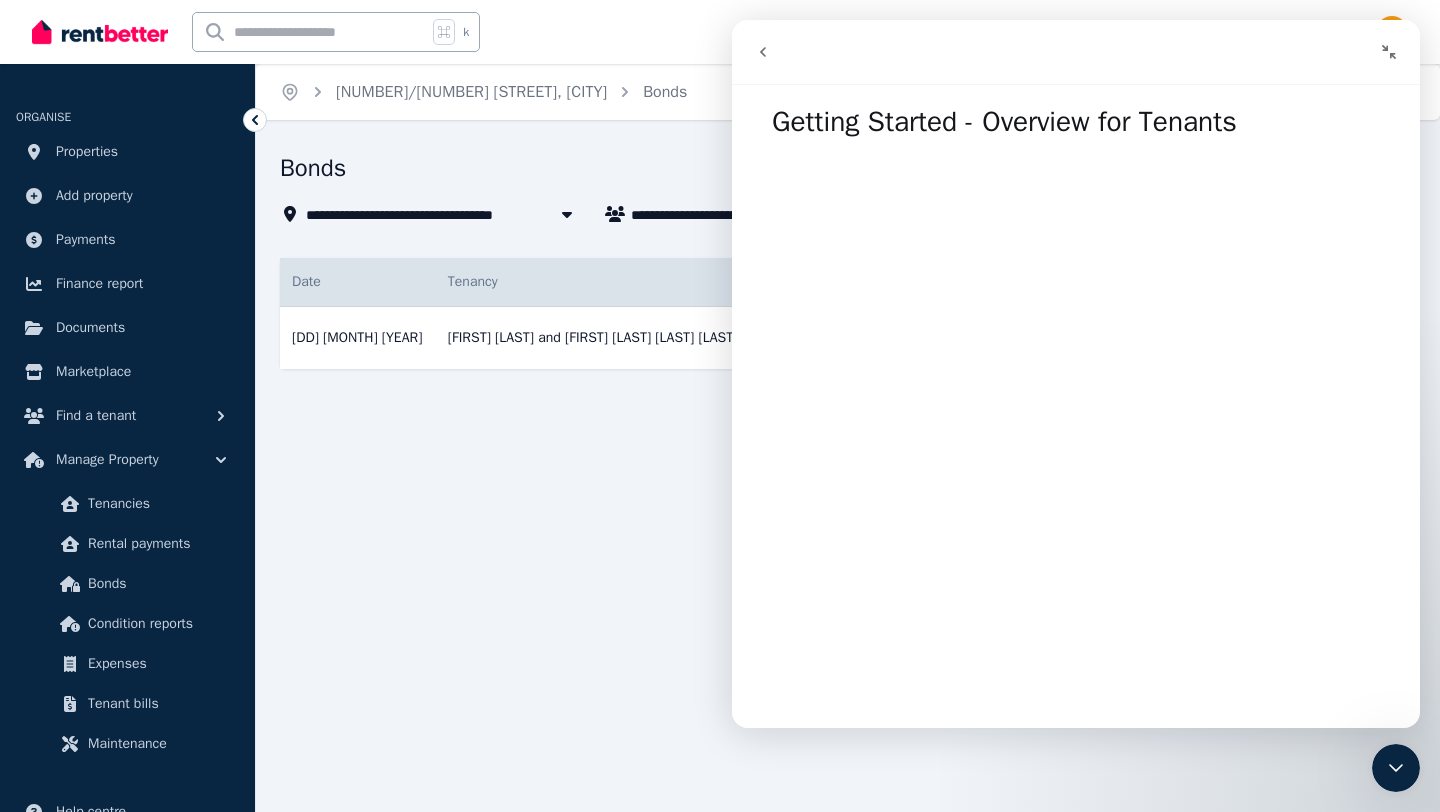 scroll, scrollTop: 2278, scrollLeft: 0, axis: vertical 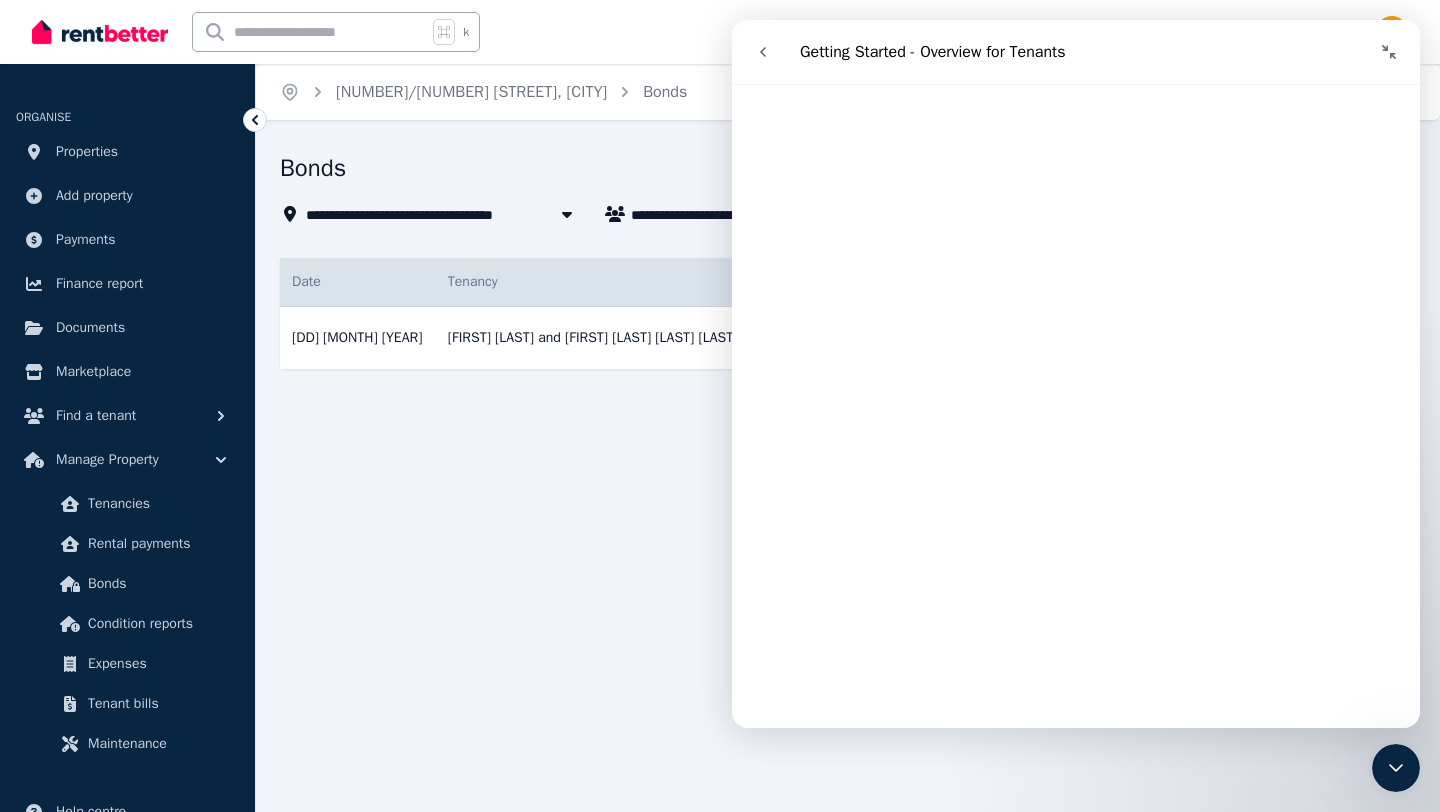 click at bounding box center (1076, 52) 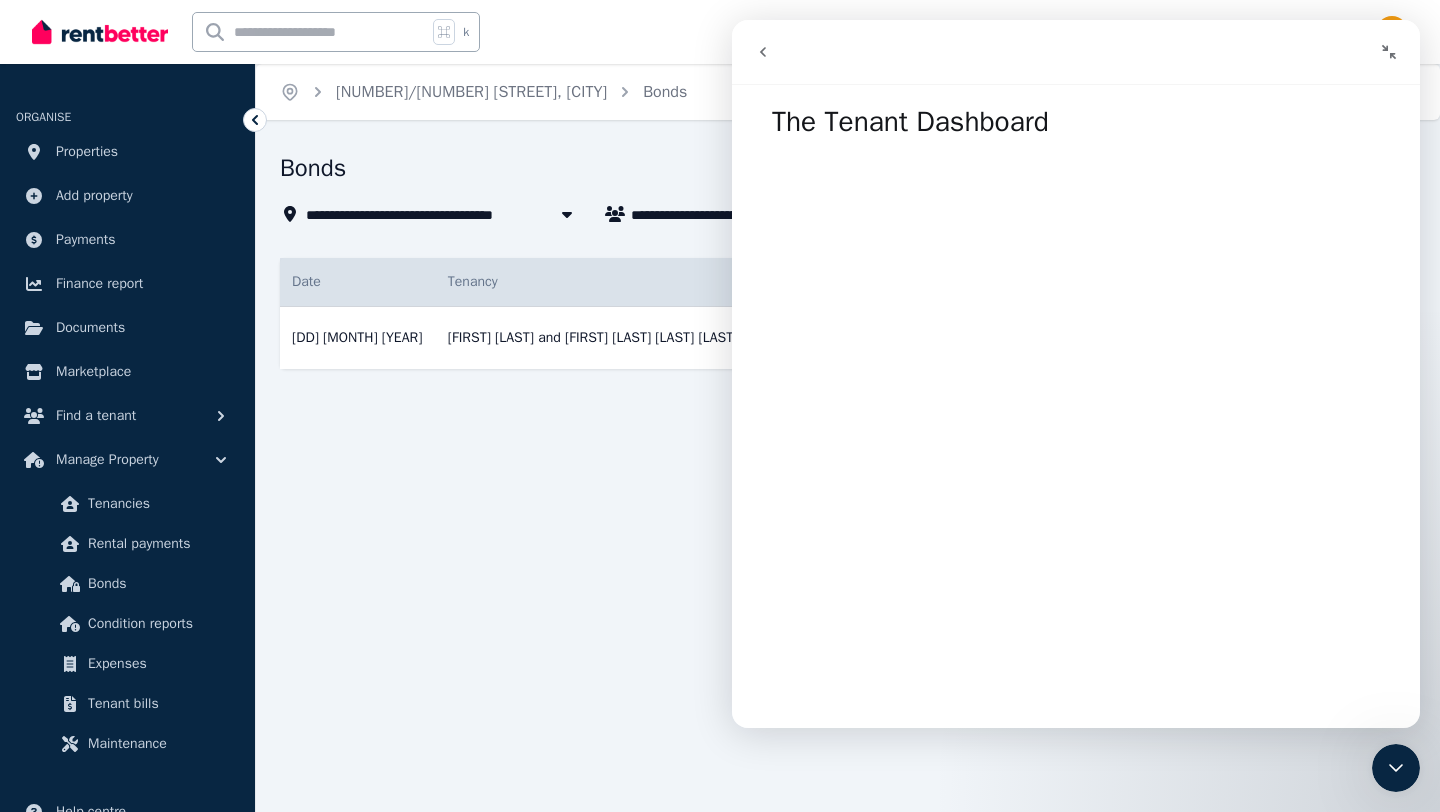 click 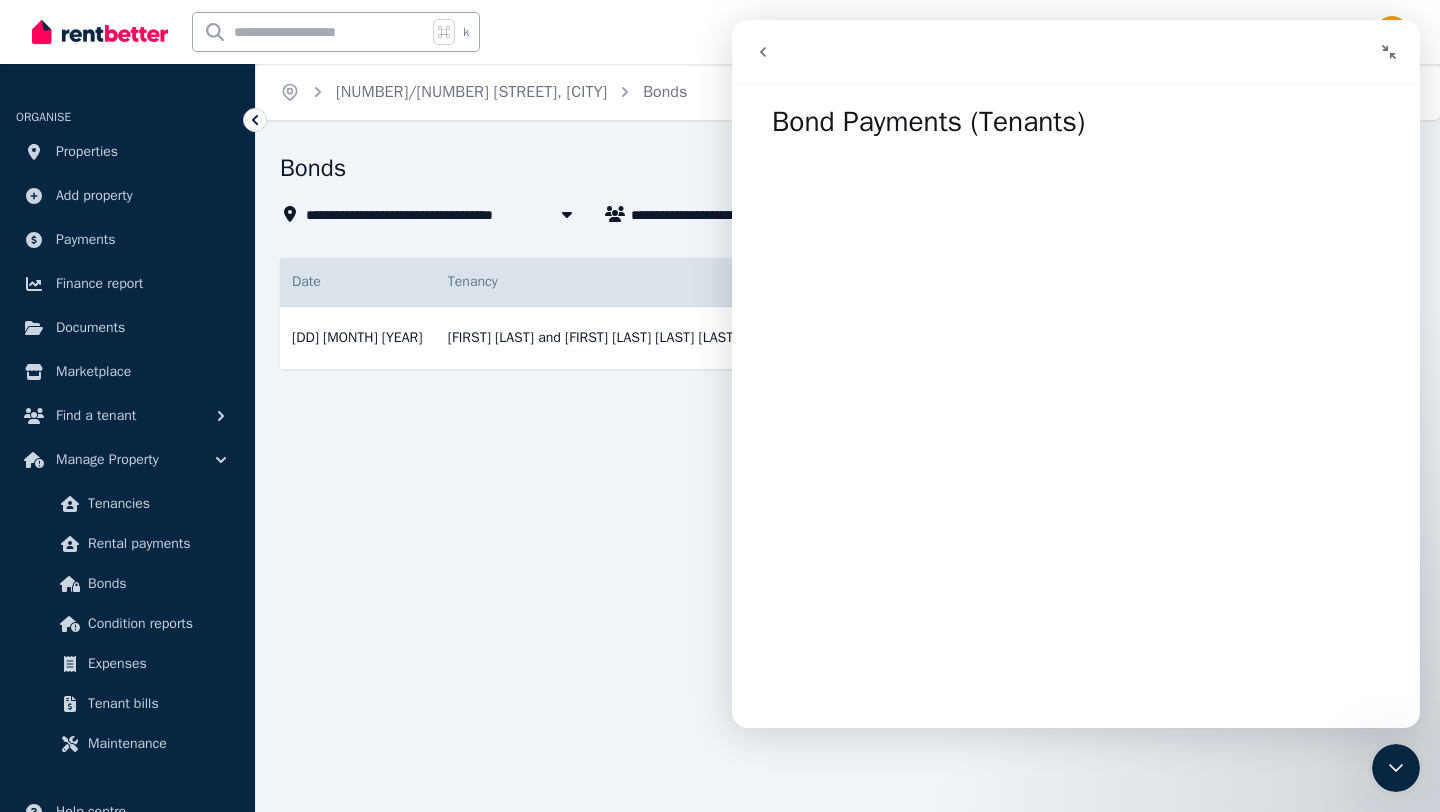 click 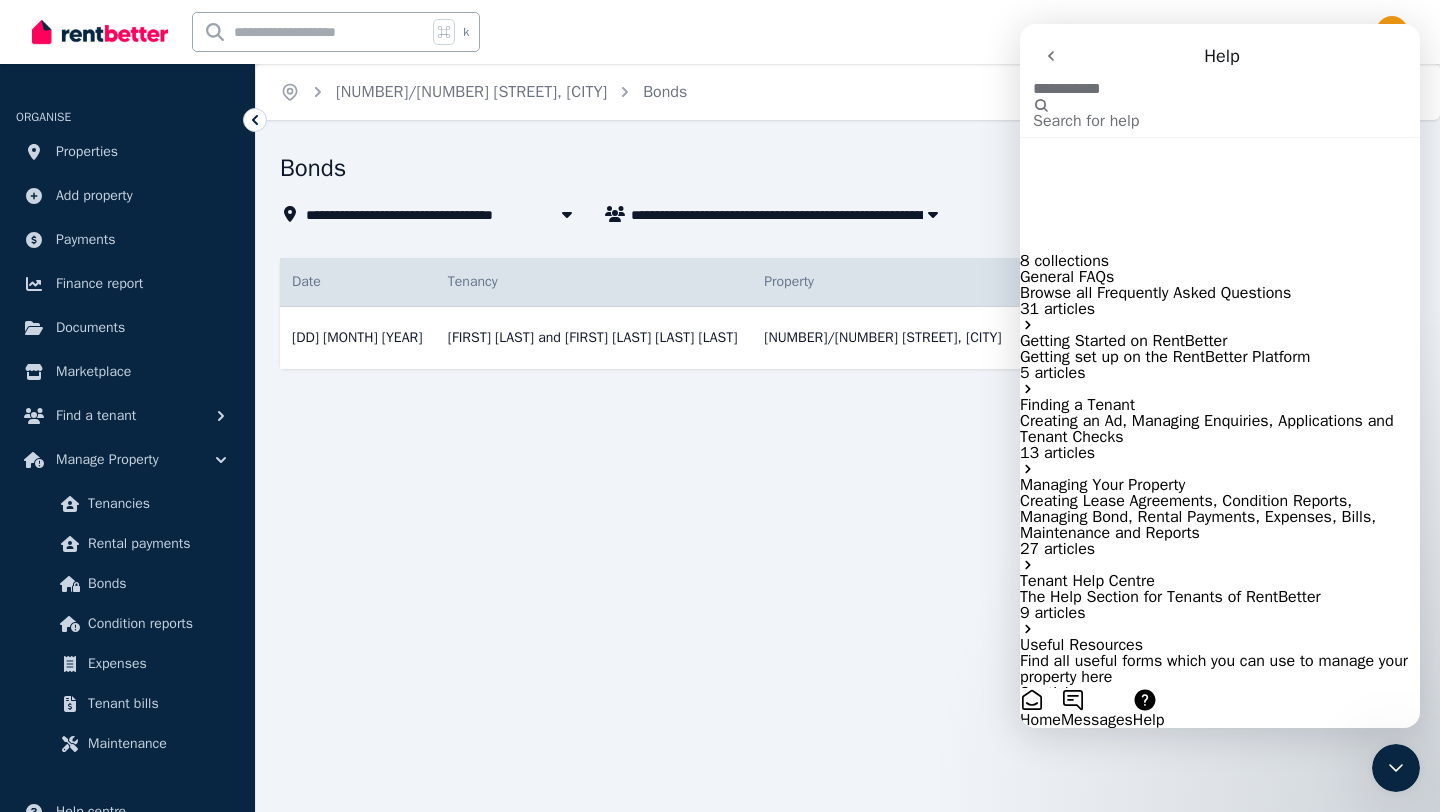 type on "**********" 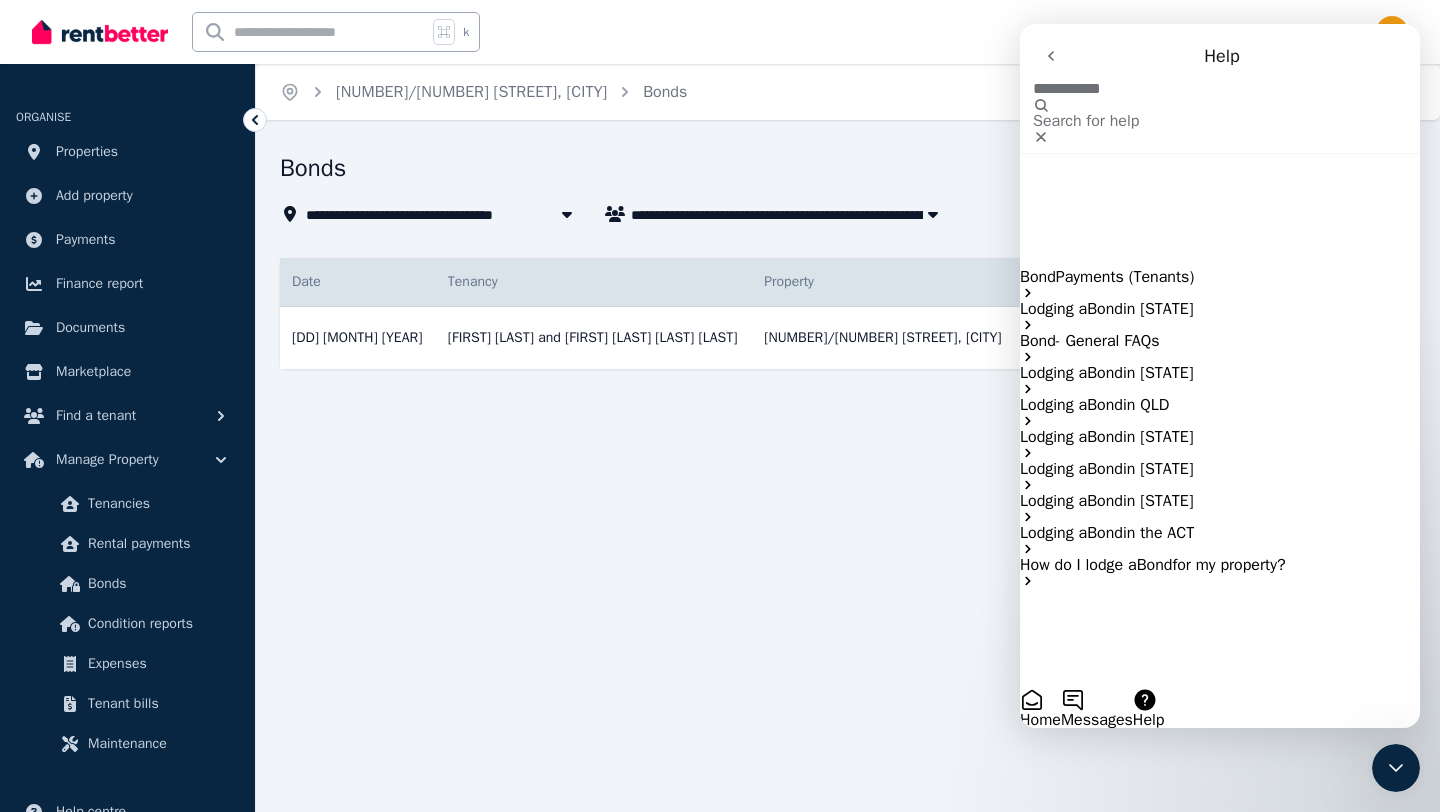 click on "Lodging a Bond in NSW" at bounding box center [1220, 309] 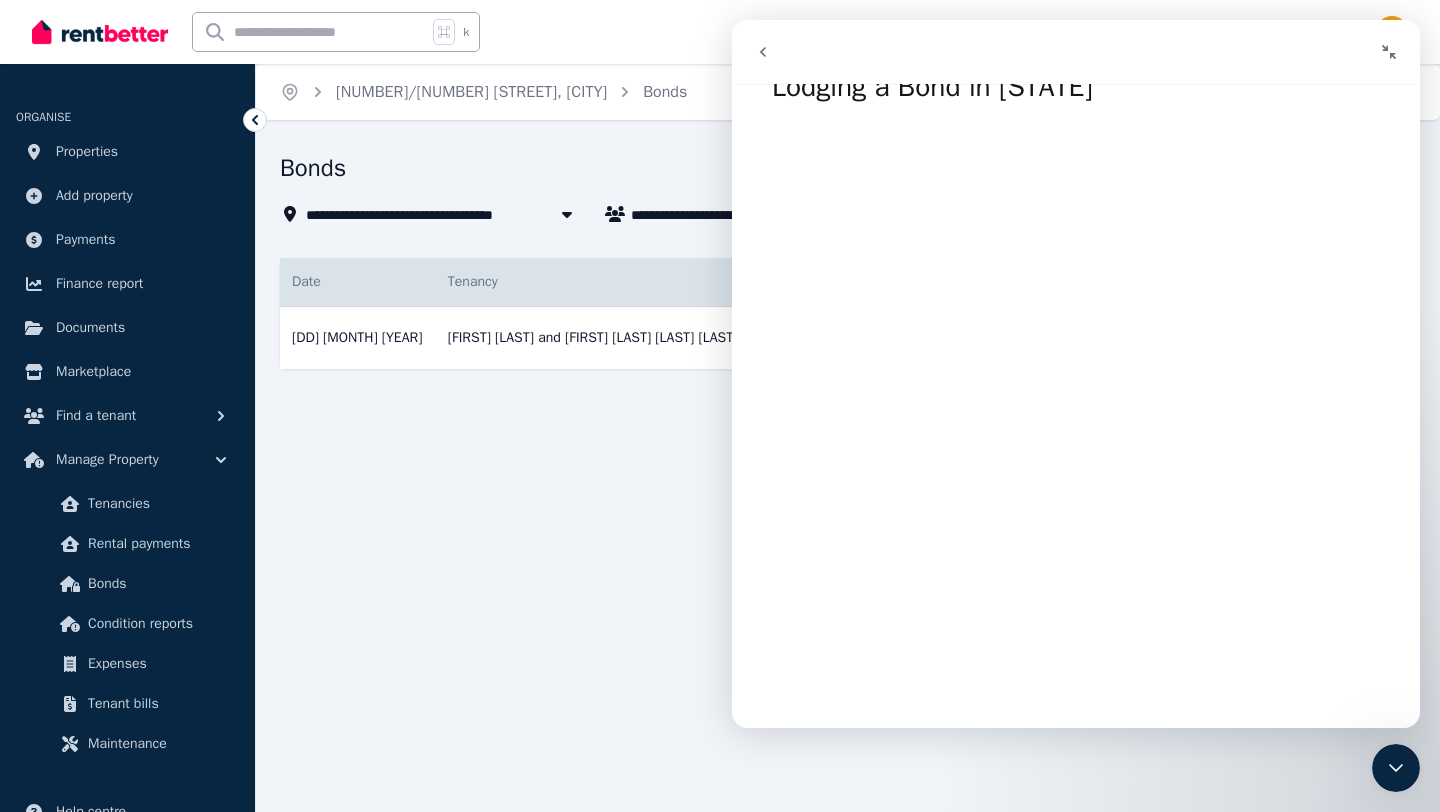 scroll, scrollTop: 38, scrollLeft: 0, axis: vertical 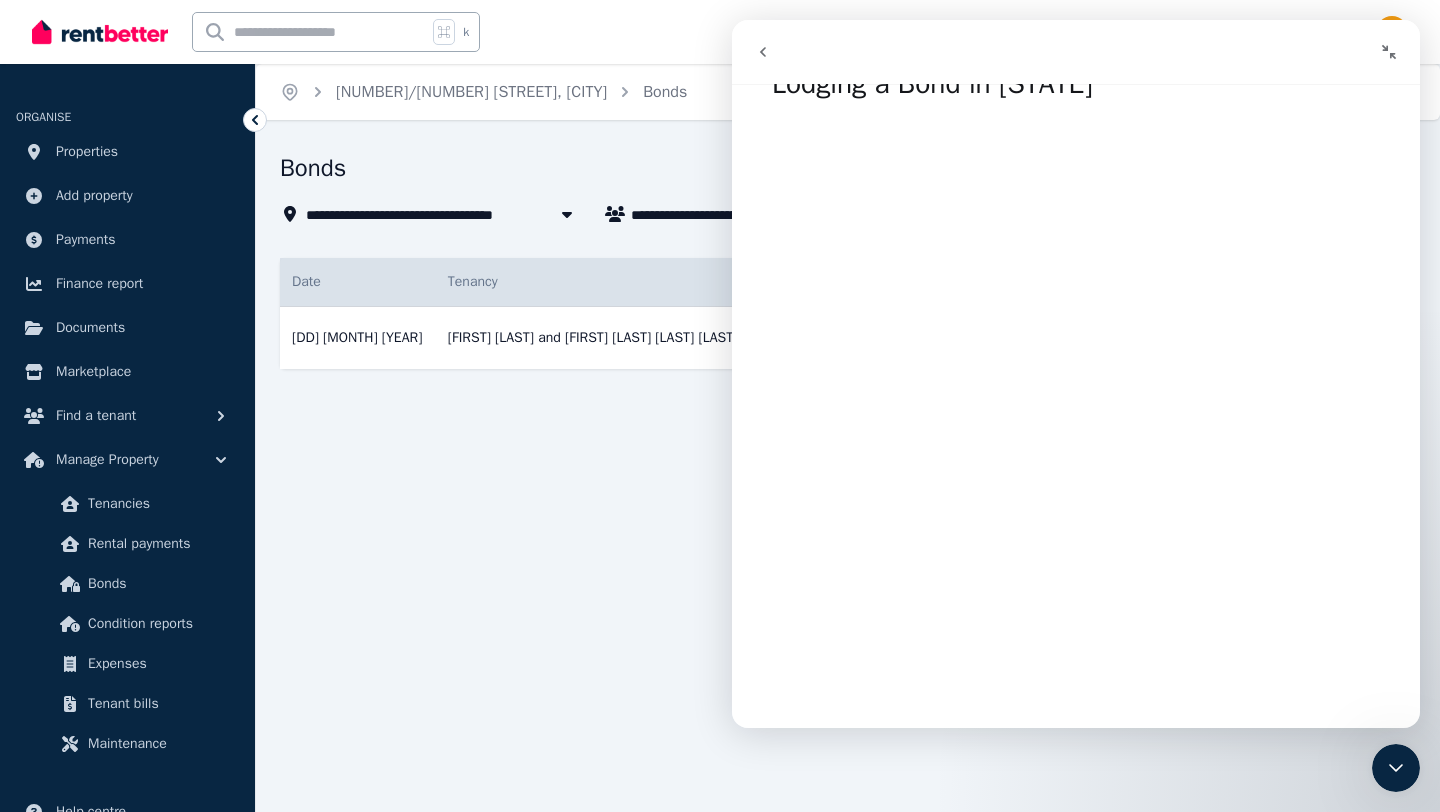 click 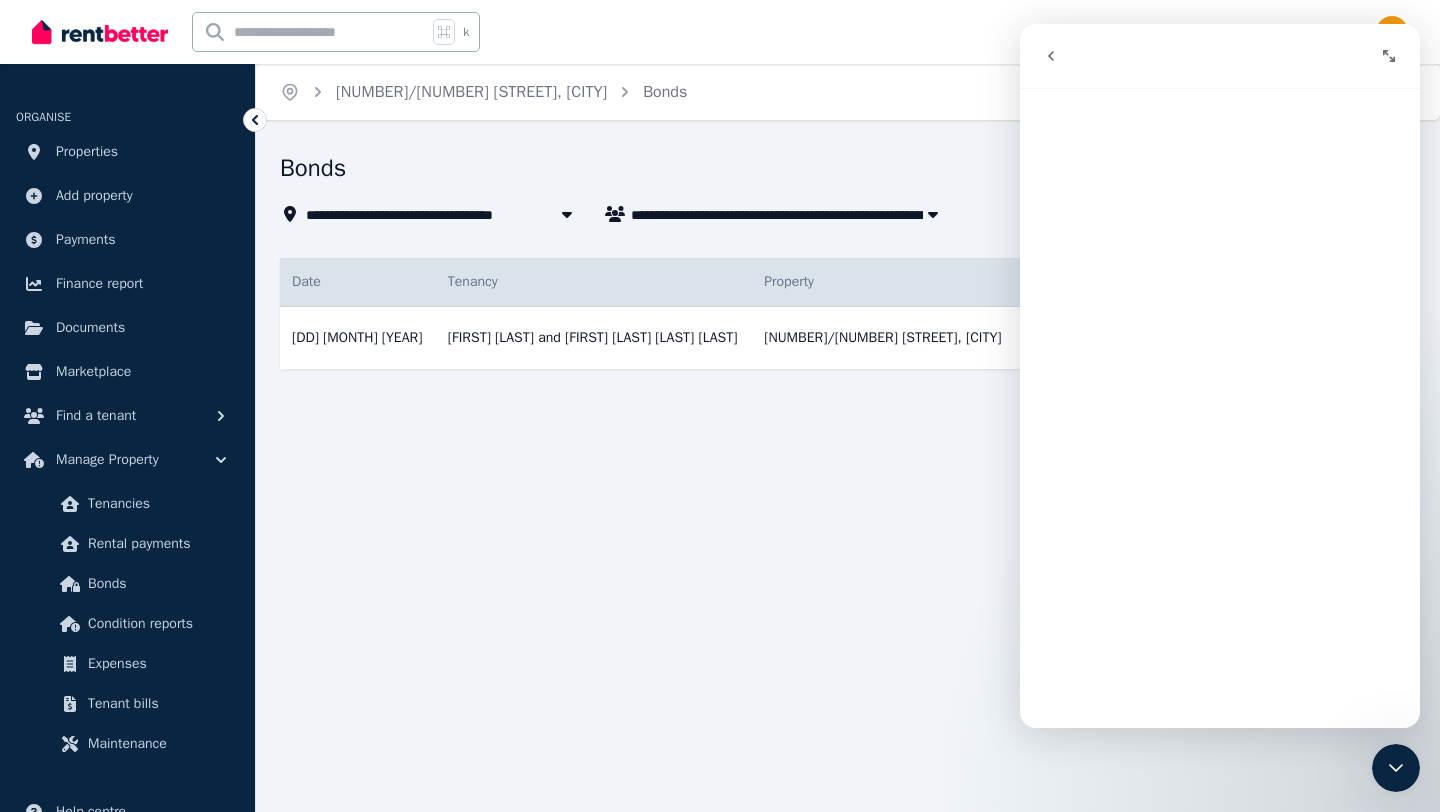 click on "**********" at bounding box center (720, 406) 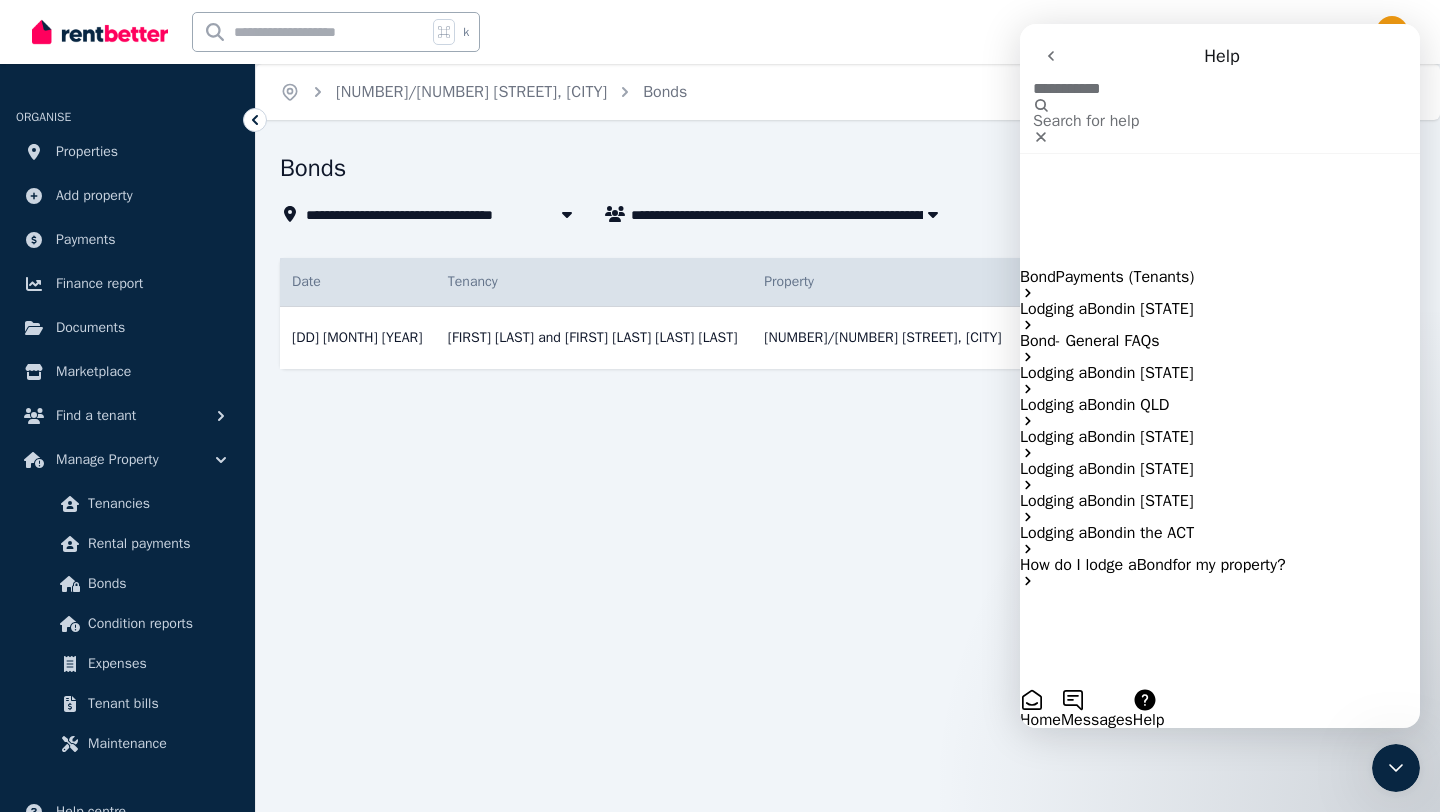 click on "**********" at bounding box center [720, 406] 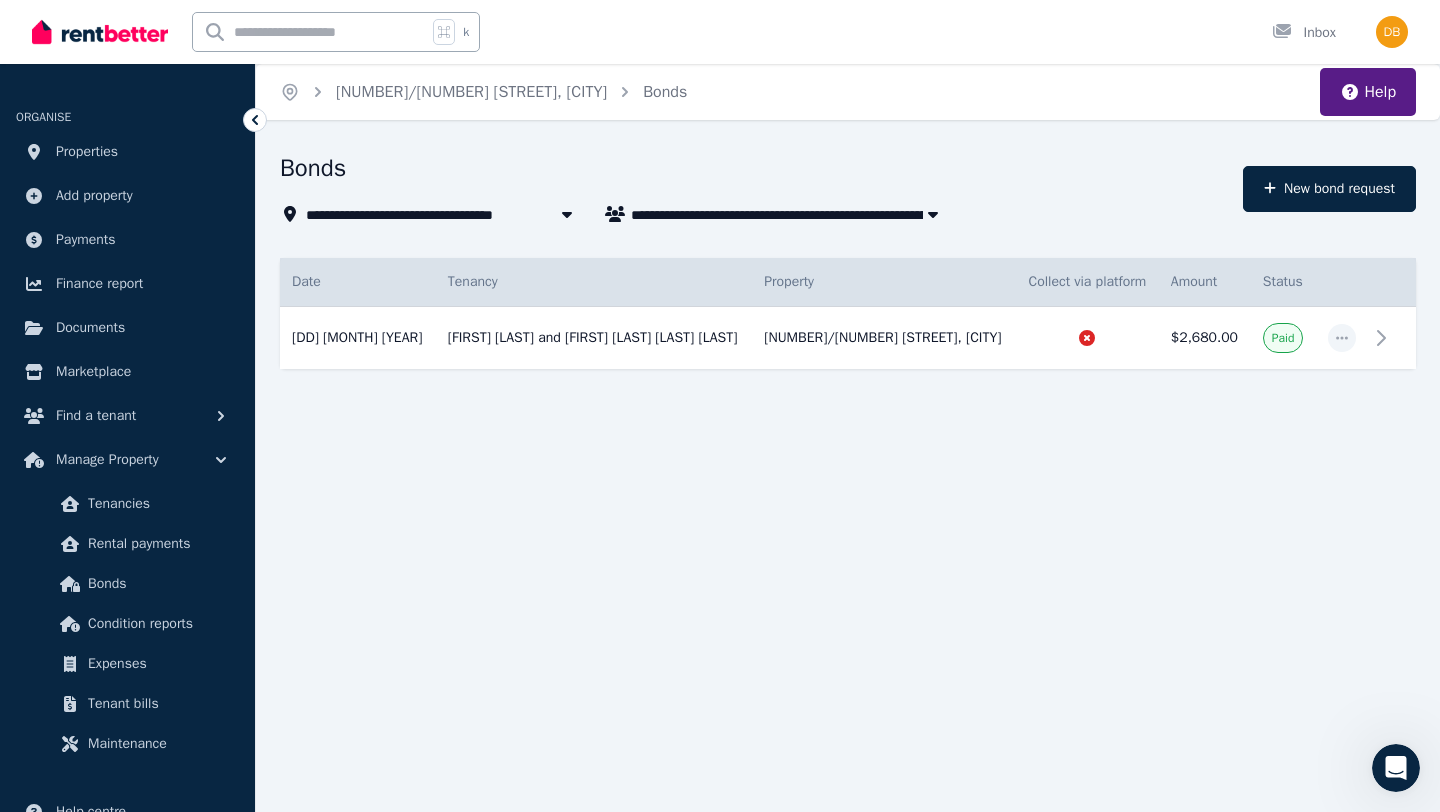 click on "**********" at bounding box center (720, 406) 